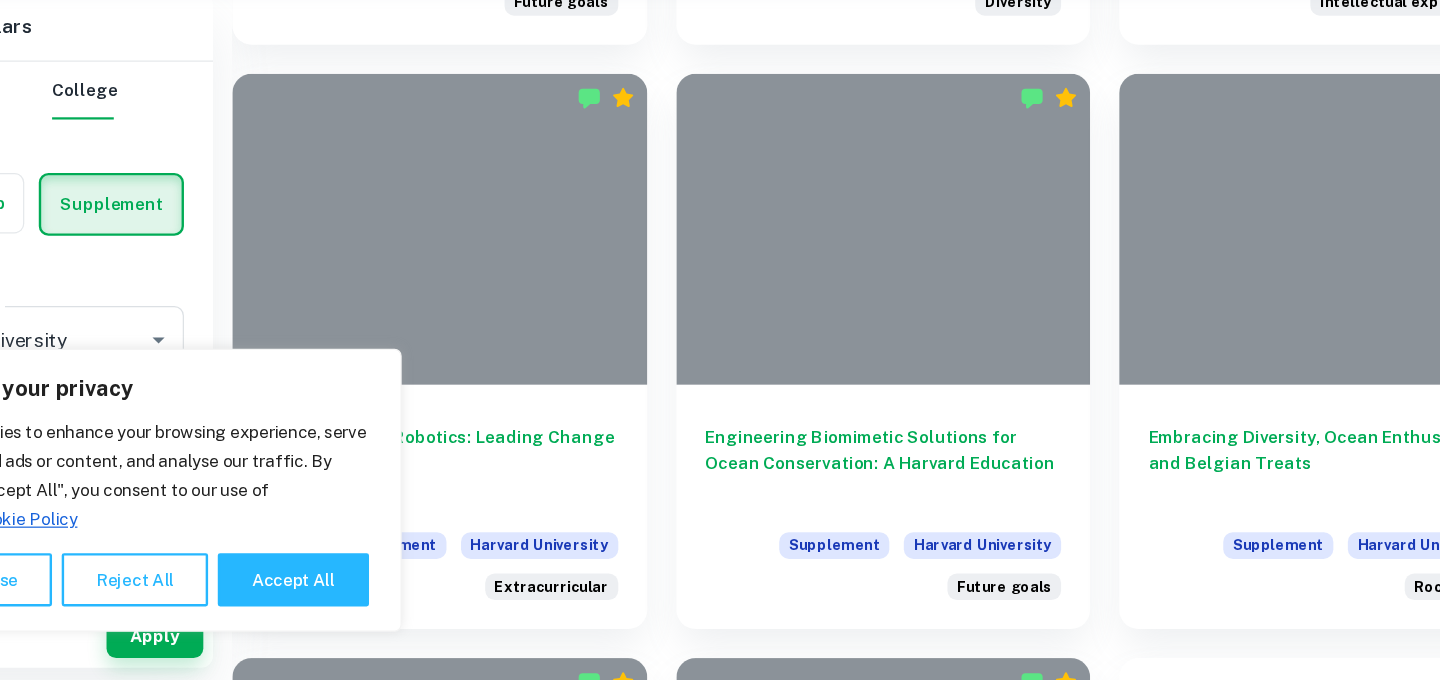 scroll, scrollTop: 2812, scrollLeft: 0, axis: vertical 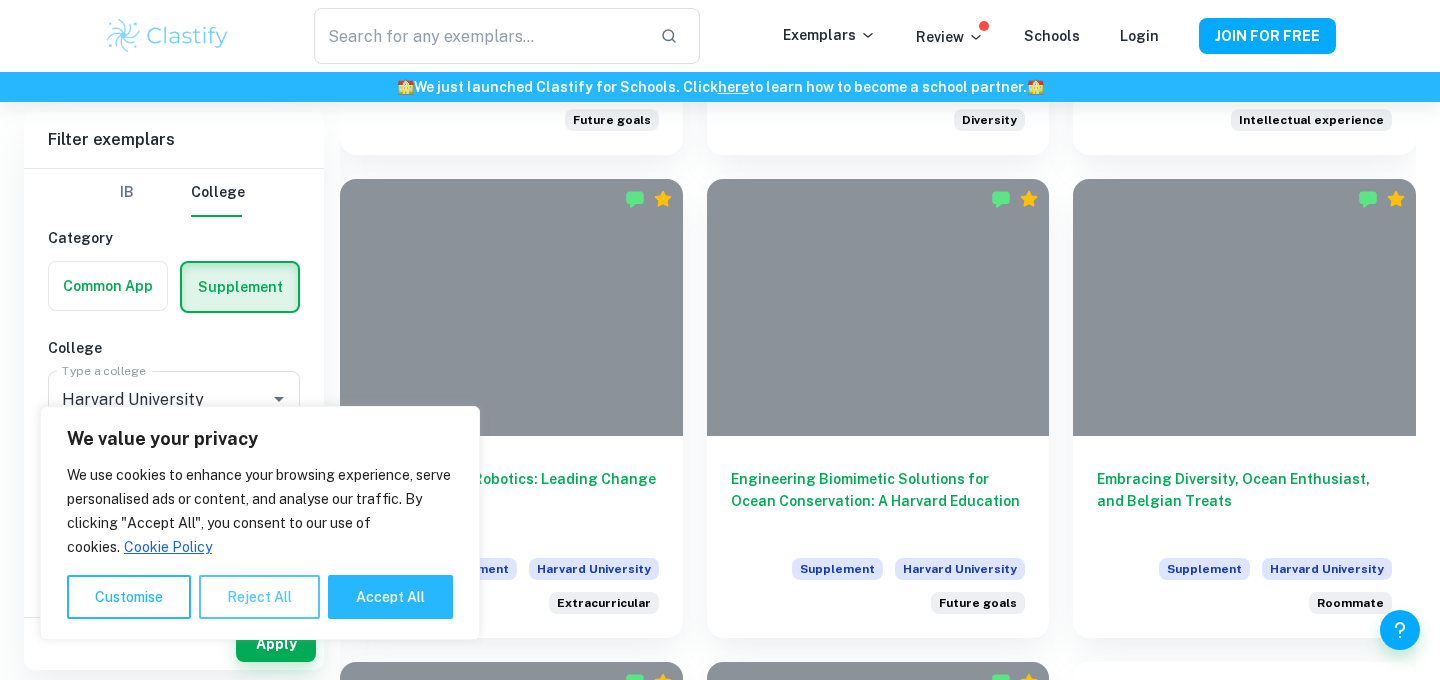 click on "Reject All" at bounding box center (259, 597) 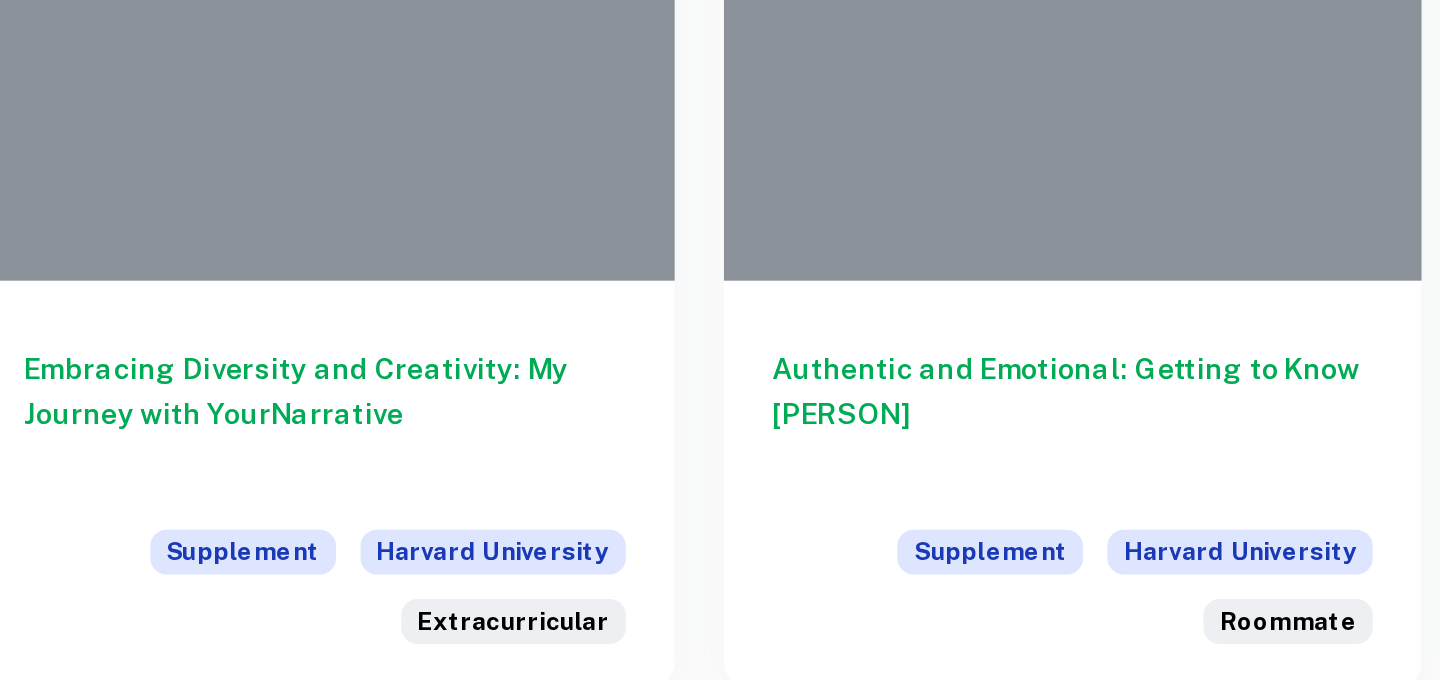 scroll, scrollTop: 3771, scrollLeft: 0, axis: vertical 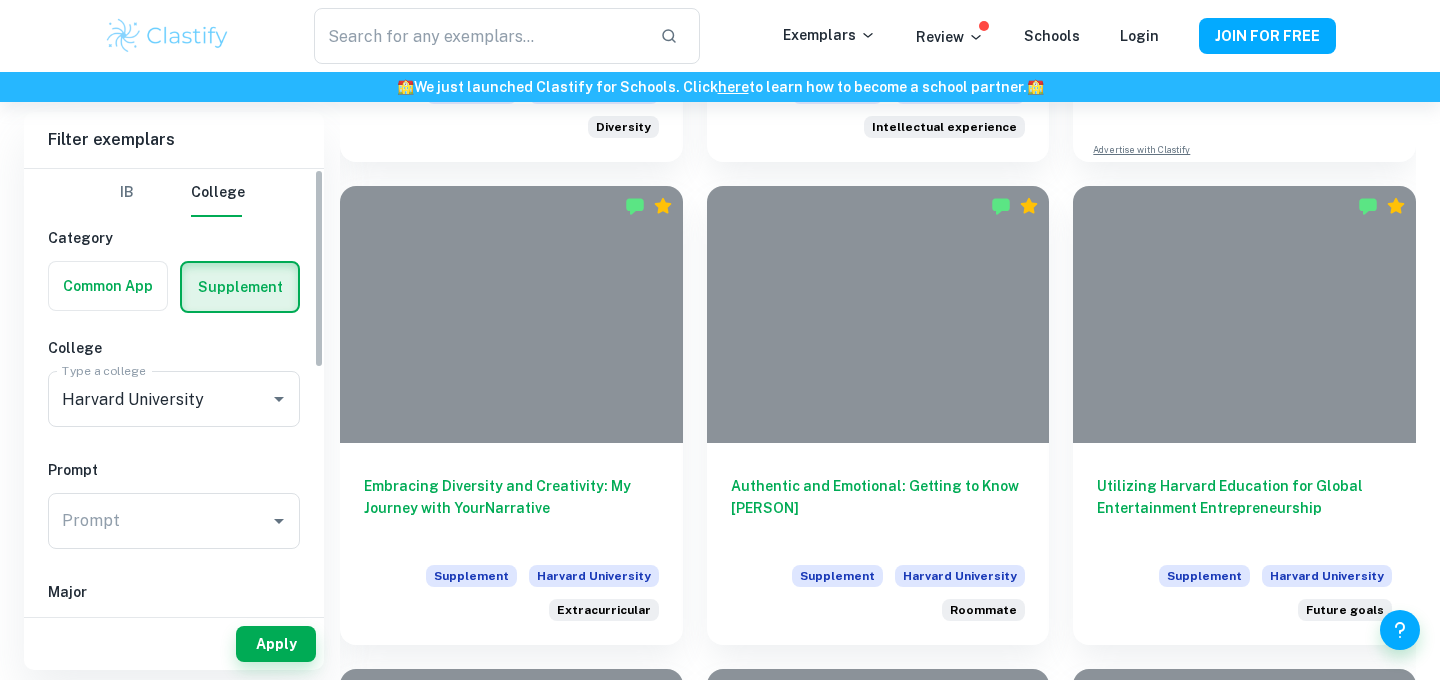 click at bounding box center [108, 286] 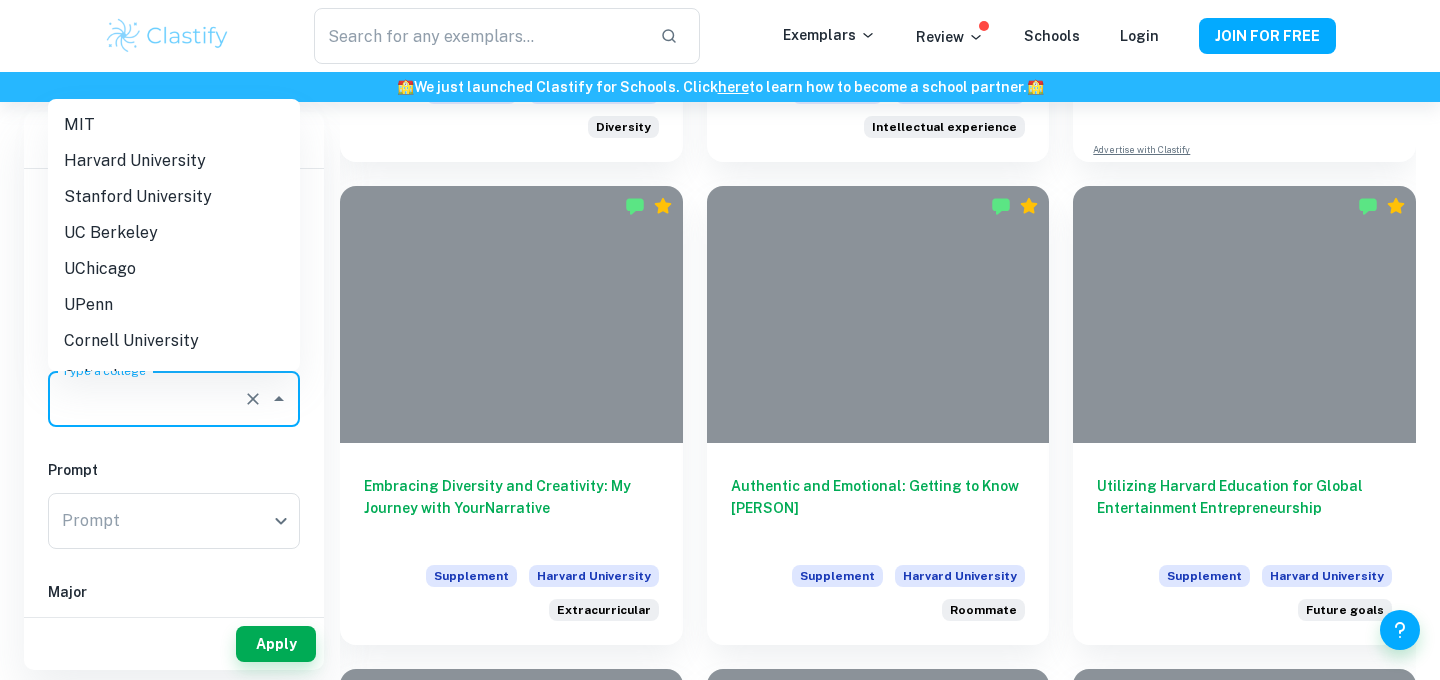 click on "Type a college Type a college" at bounding box center [174, 399] 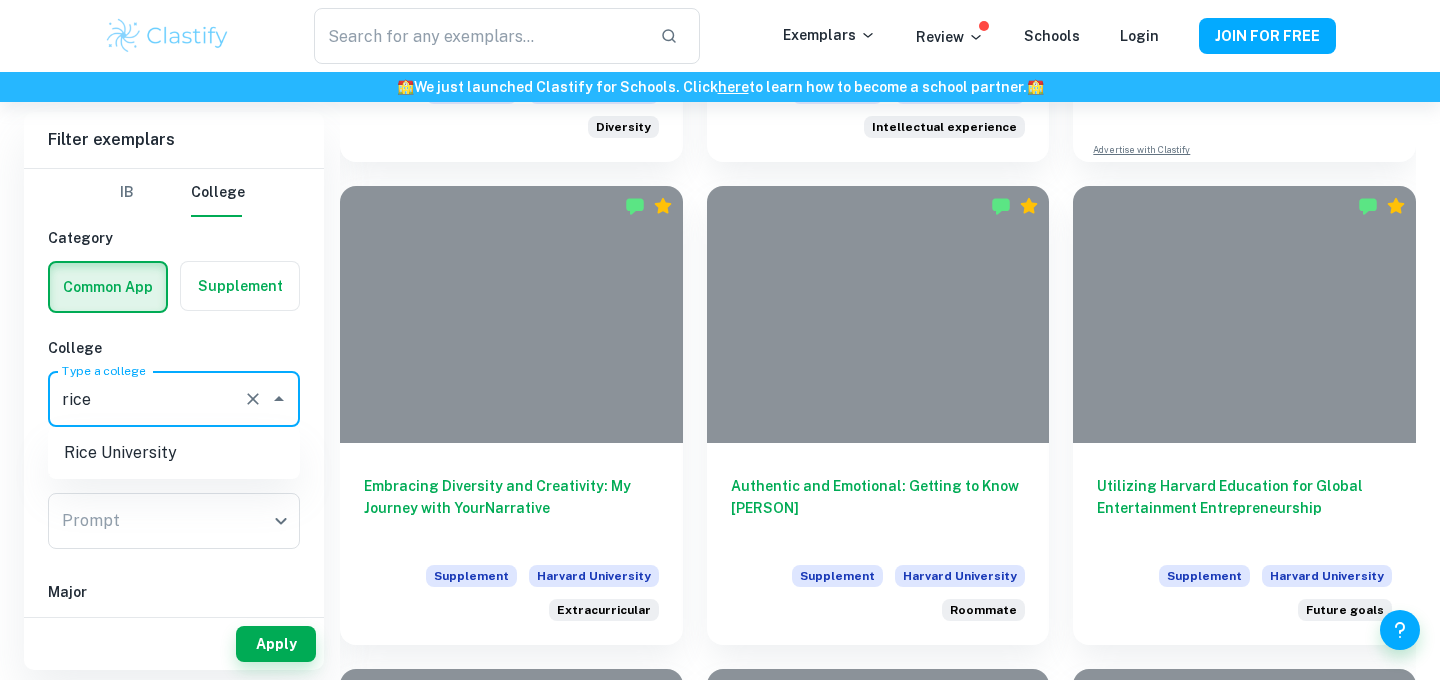 click on "Rice University" at bounding box center (174, 453) 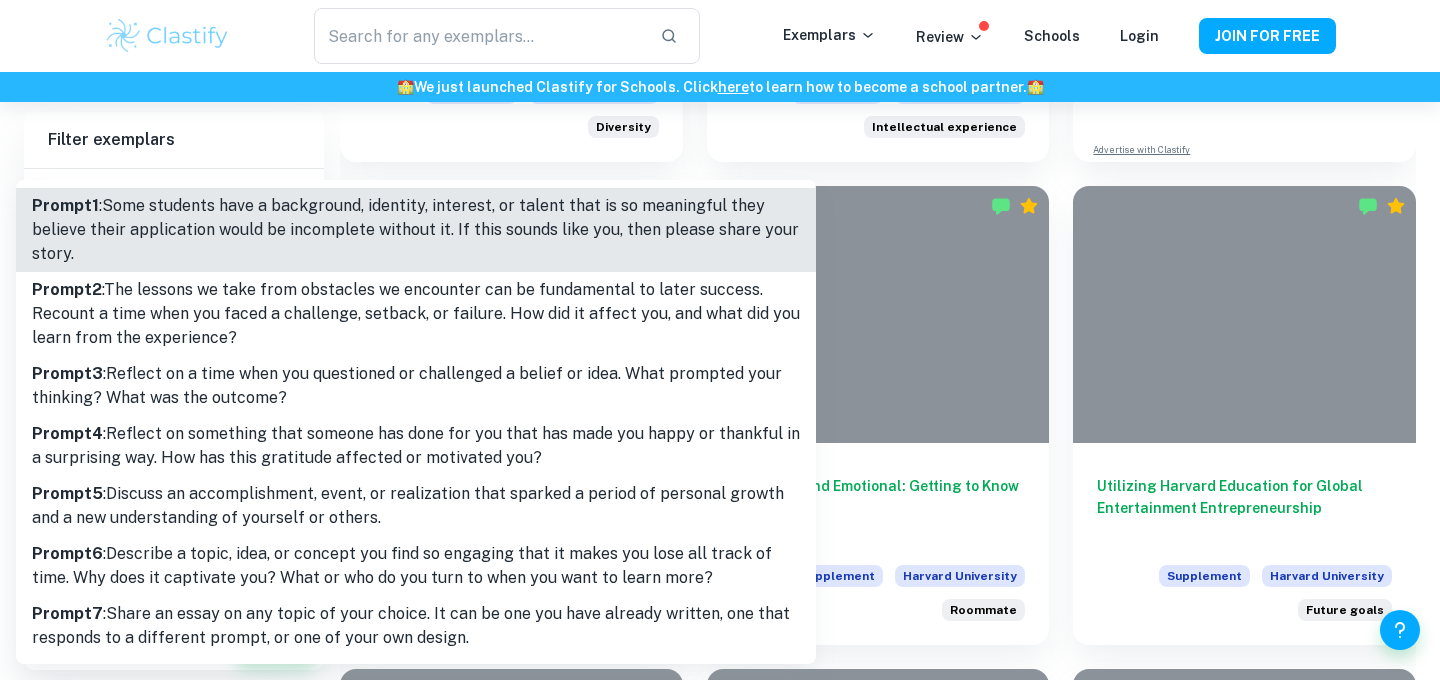 click on "We value your privacy We use cookies to enhance your browsing experience, serve personalised ads or content, and analyse our traffic. By clicking "Accept All", you consent to our use of cookies.   Cookie Policy Customise   Reject All   Accept All   Customise Consent Preferences   We use cookies to help you navigate efficiently and perform certain functions. You will find detailed information about all cookies under each consent category below. The cookies that are categorised as "Necessary" are stored on your browser as they are essential for enabling the basic functionalities of the site. ...  Show more For more information on how Google's third-party cookies operate and handle your data, see:   Google Privacy Policy Necessary Always Active Necessary cookies are required to enable the basic features of this site, such as providing secure log-in or adjusting your consent preferences. These cookies do not store any personally identifiable data. Functional Analytics Performance Advertisement Uncategorised" at bounding box center [720, -3329] 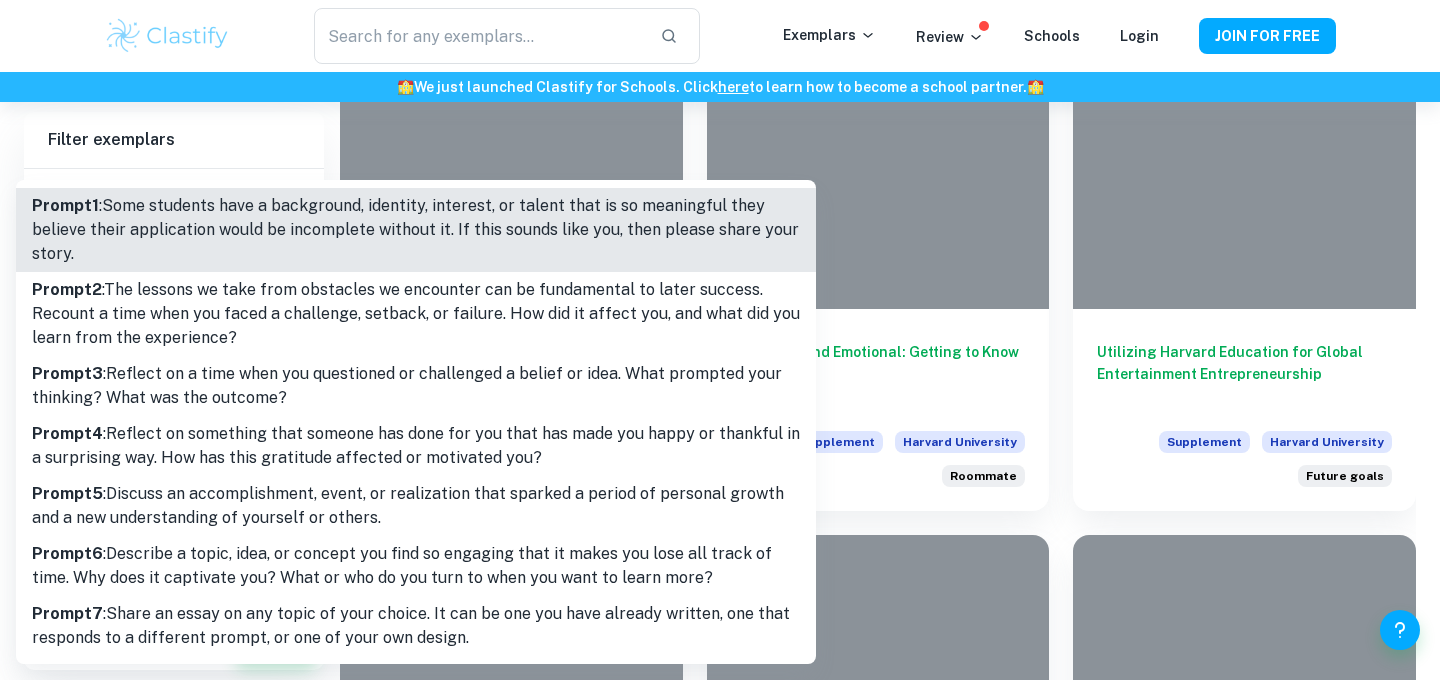 scroll, scrollTop: 3911, scrollLeft: 0, axis: vertical 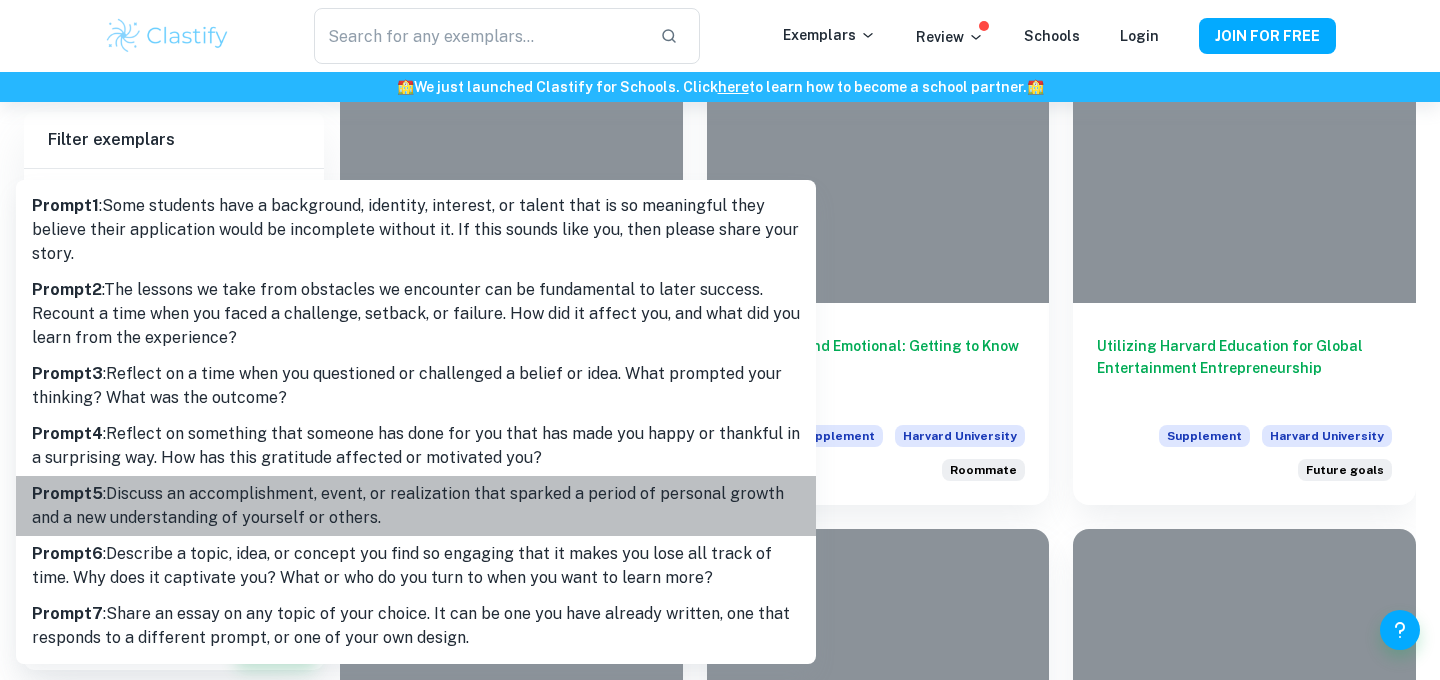 click on "Prompt  5 :  Discuss an accomplishment, event, or realization that sparked a period of personal growth and a new understanding of yourself or others." at bounding box center (416, 506) 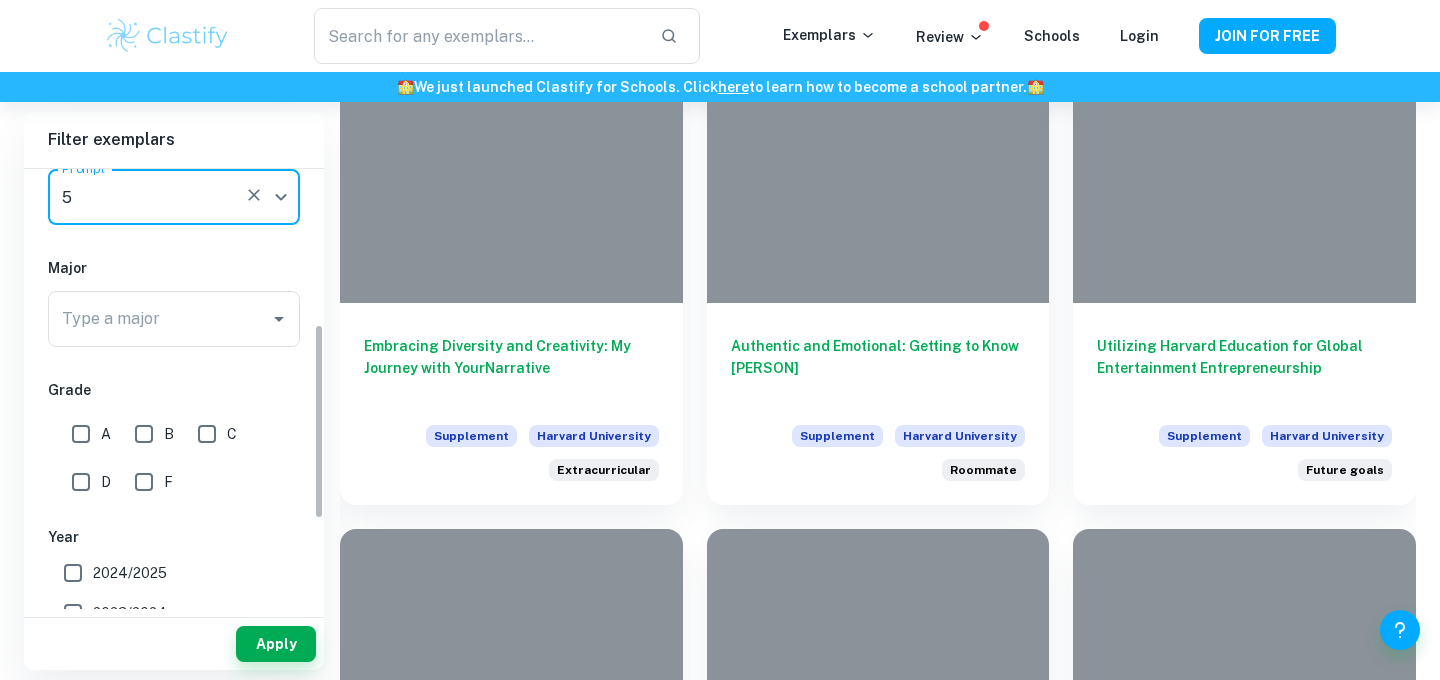 scroll, scrollTop: 348, scrollLeft: 0, axis: vertical 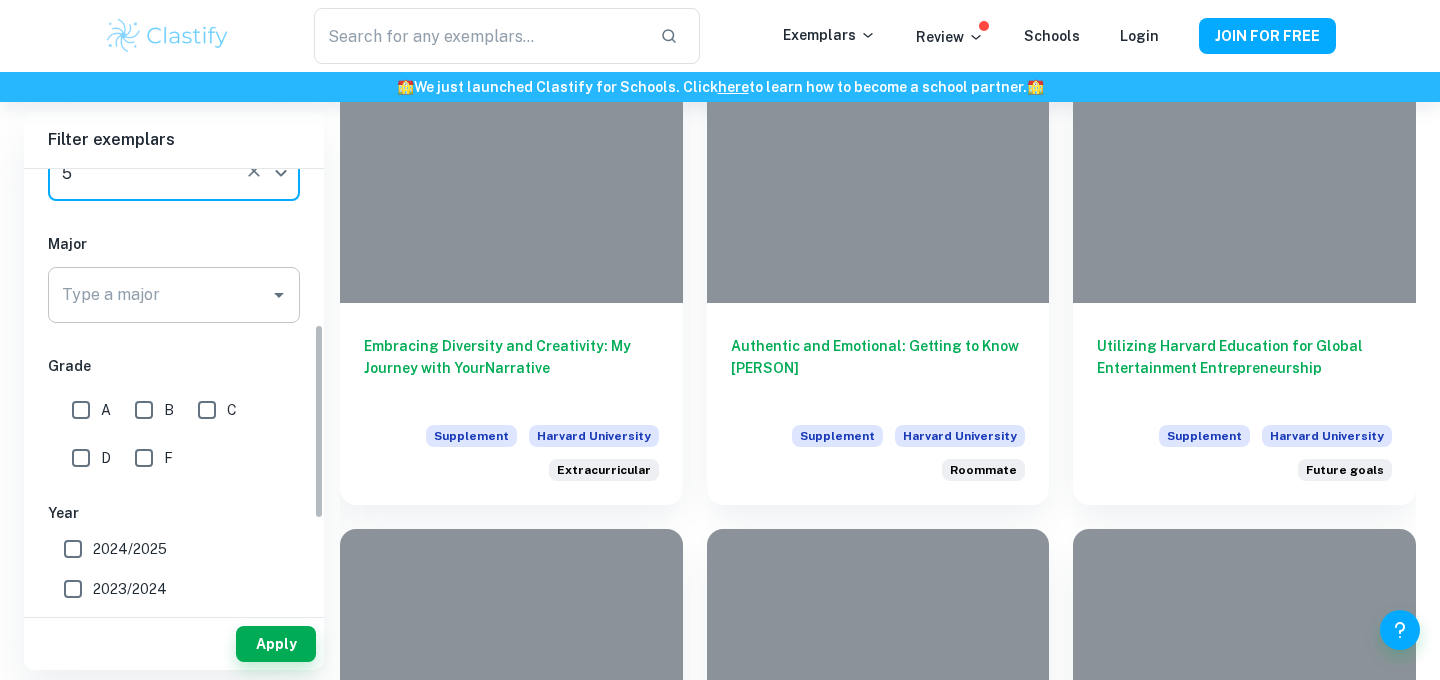 click on "Type a major" at bounding box center [159, 295] 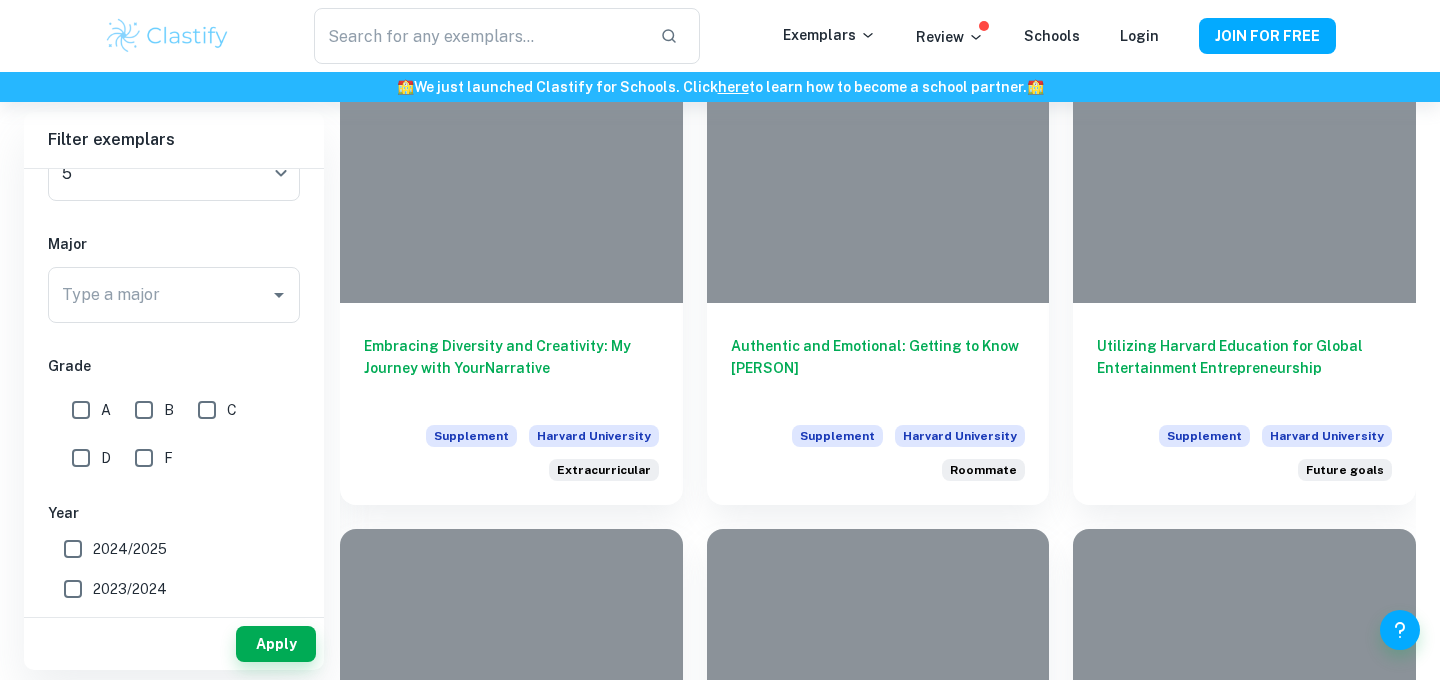 click on "IB College Category Common App Supplement College Type a college Rice University Type a college Prompt Prompt 5 5 Prompt Major Type a major Type a major Grade A B C D F Year 2024/2025 2023/2024 2022/2023 2021/2022 2020/2021 2019/2020 Other" at bounding box center [174, 315] 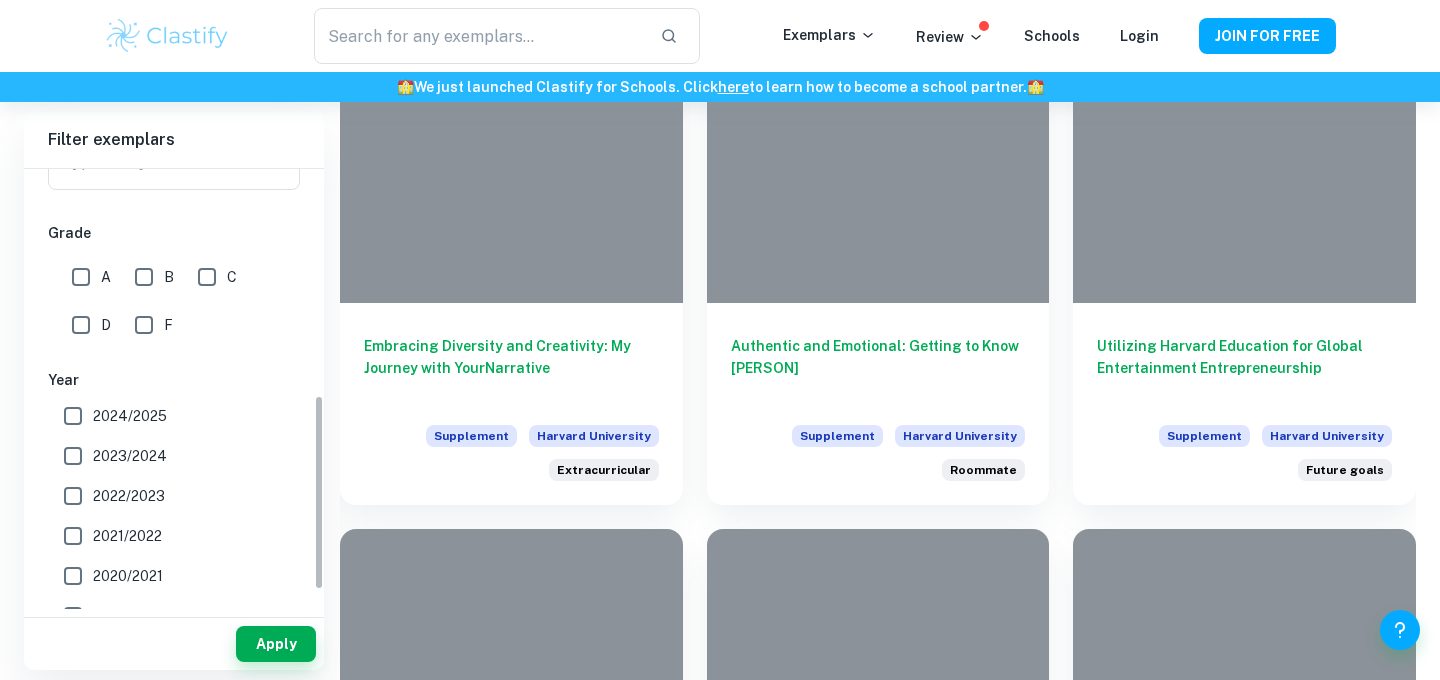 scroll, scrollTop: 548, scrollLeft: 0, axis: vertical 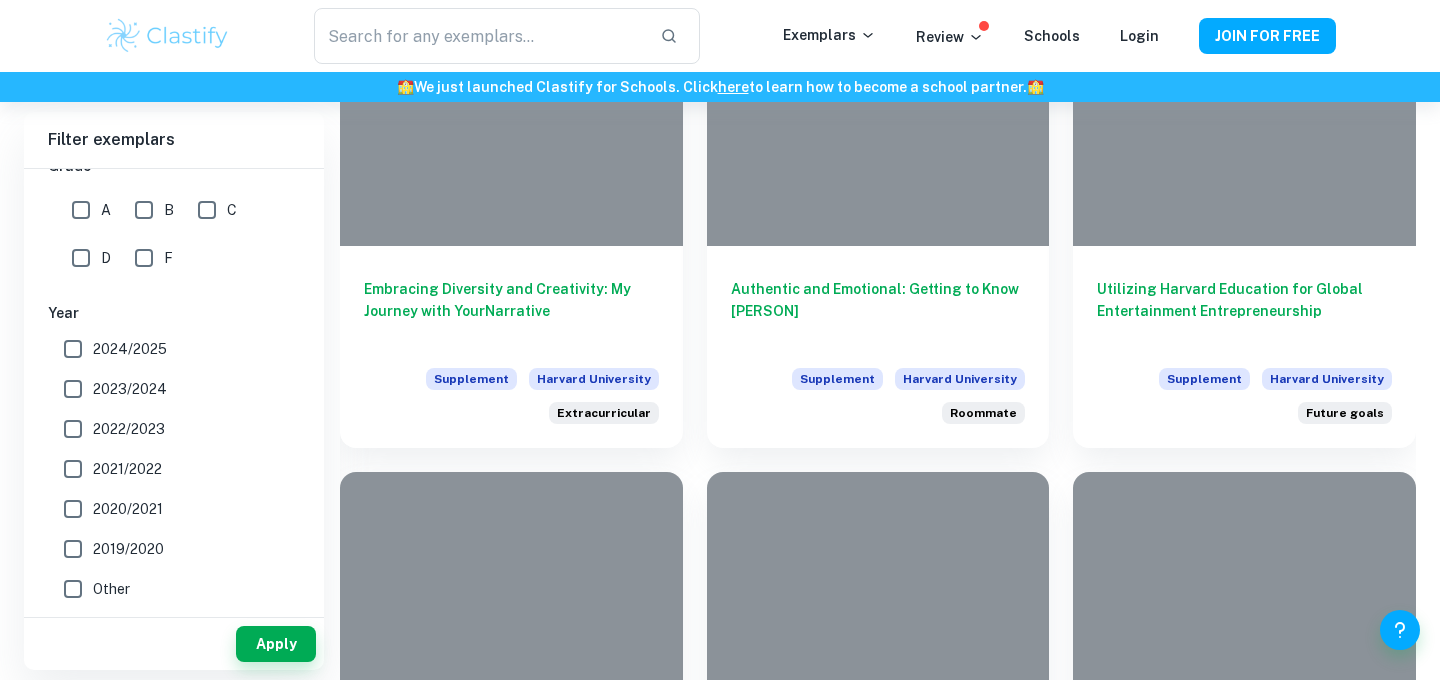 click on "A" at bounding box center [81, 210] 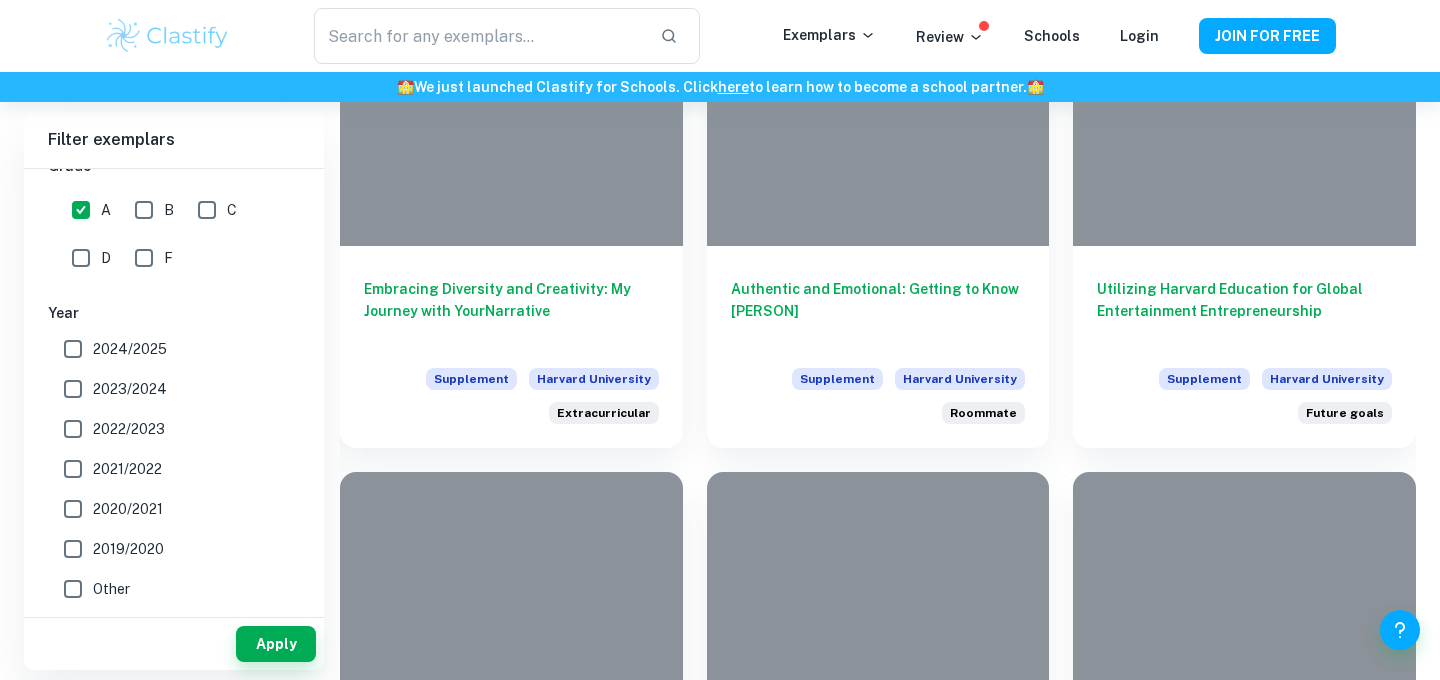 click on "C" at bounding box center [207, 210] 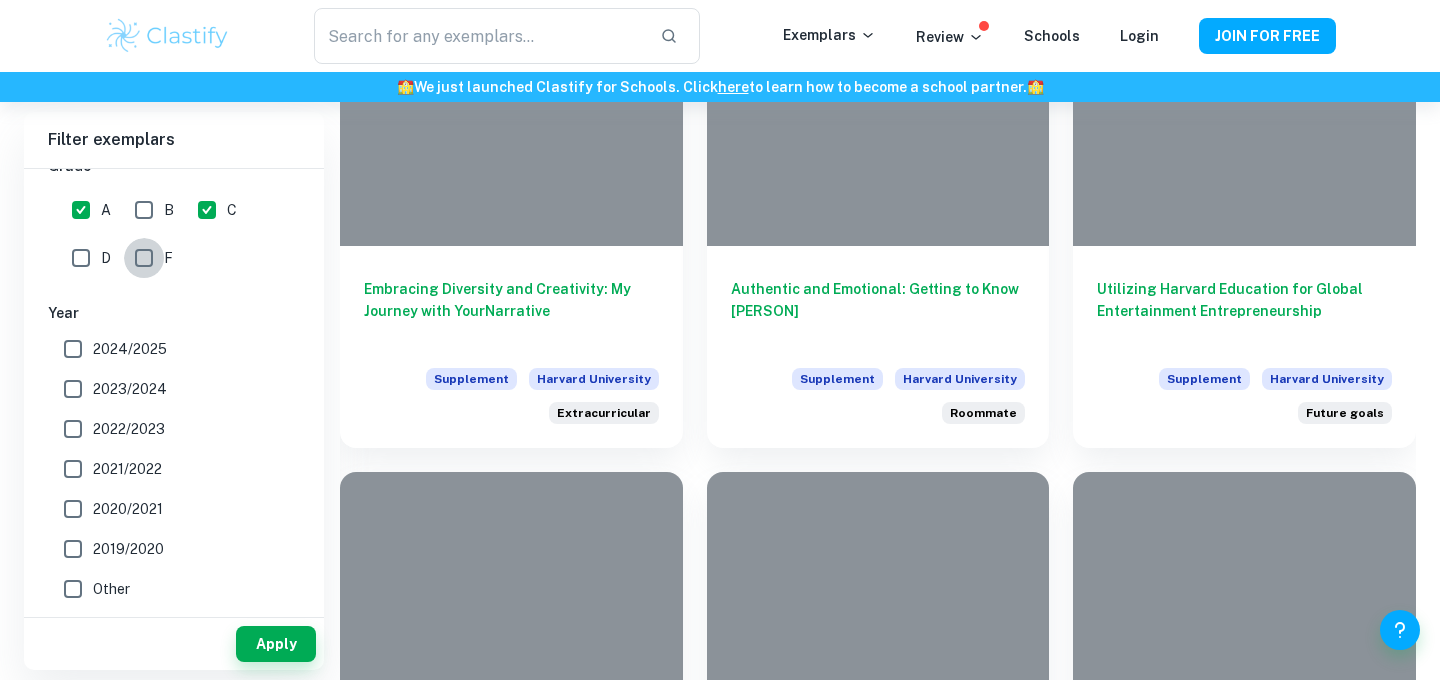 click on "F" at bounding box center [144, 258] 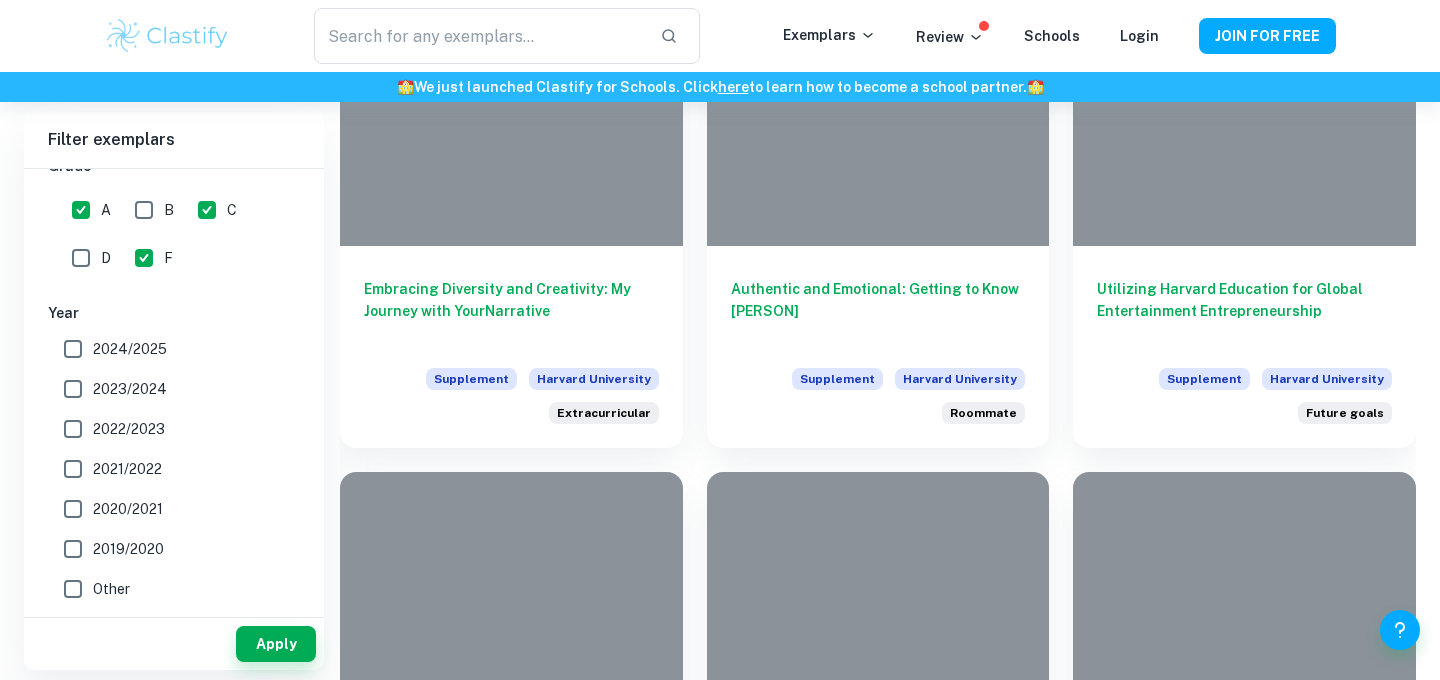 click on "2024/2025" at bounding box center [130, 349] 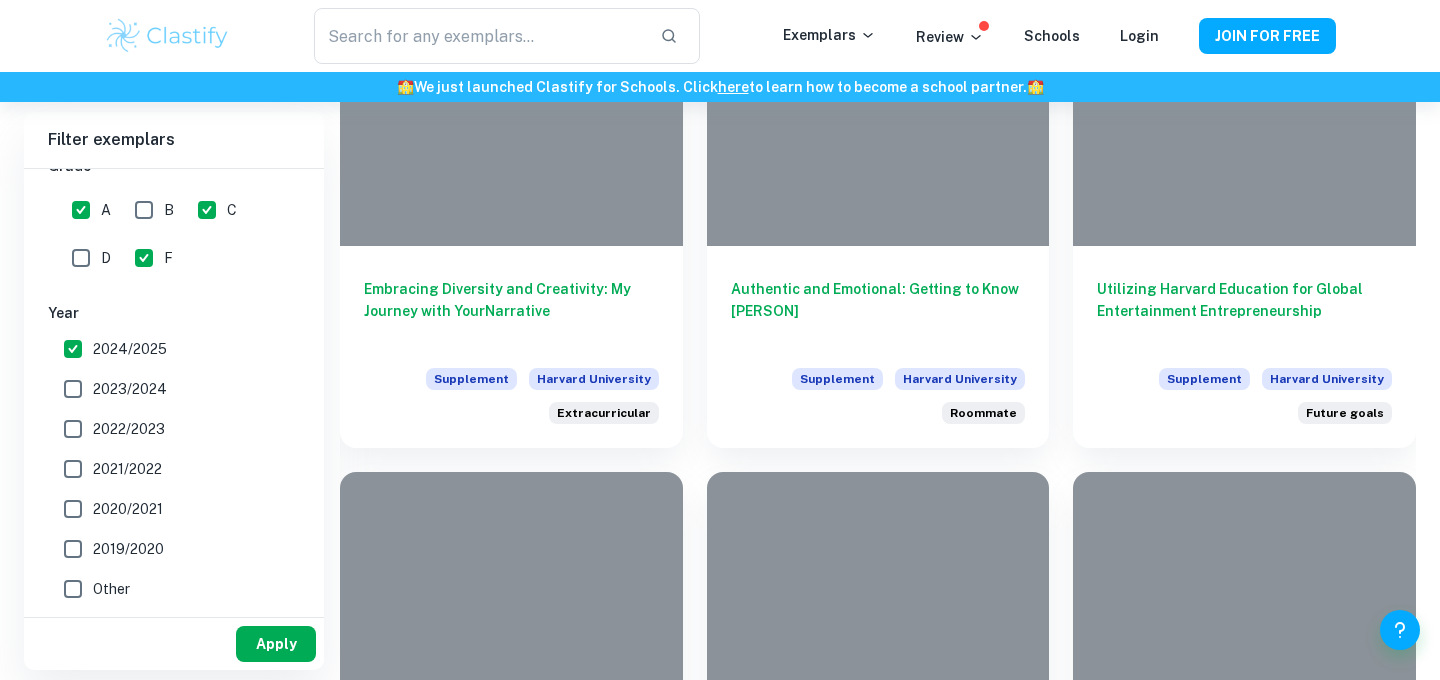 click on "Apply" at bounding box center [276, 644] 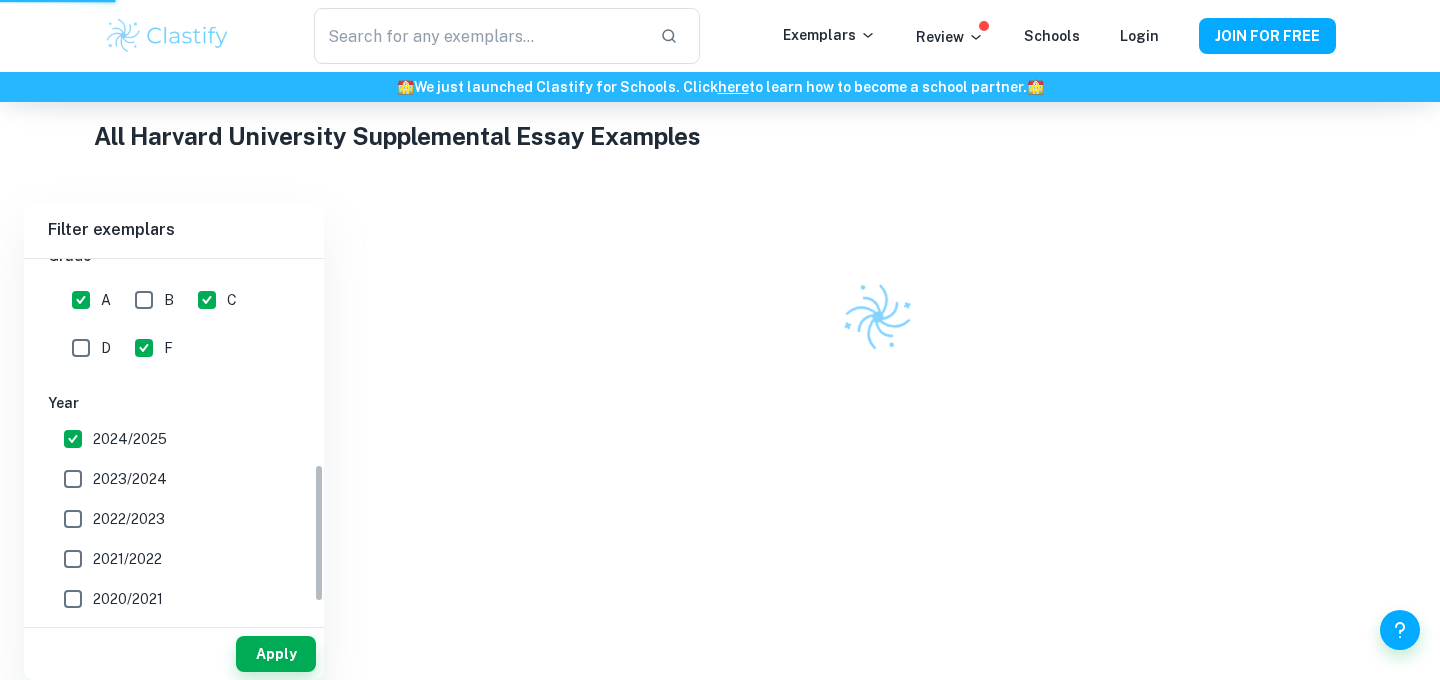 scroll, scrollTop: 344, scrollLeft: 0, axis: vertical 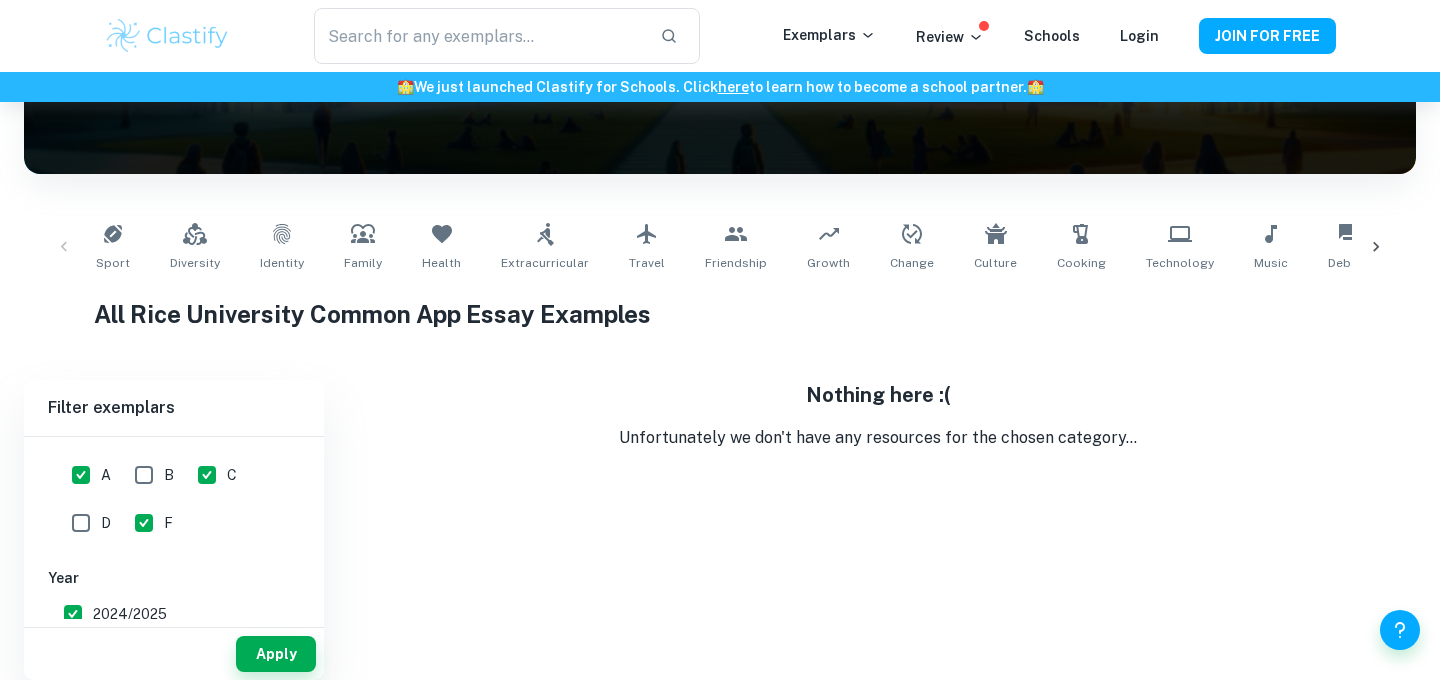click on "A" at bounding box center [81, 475] 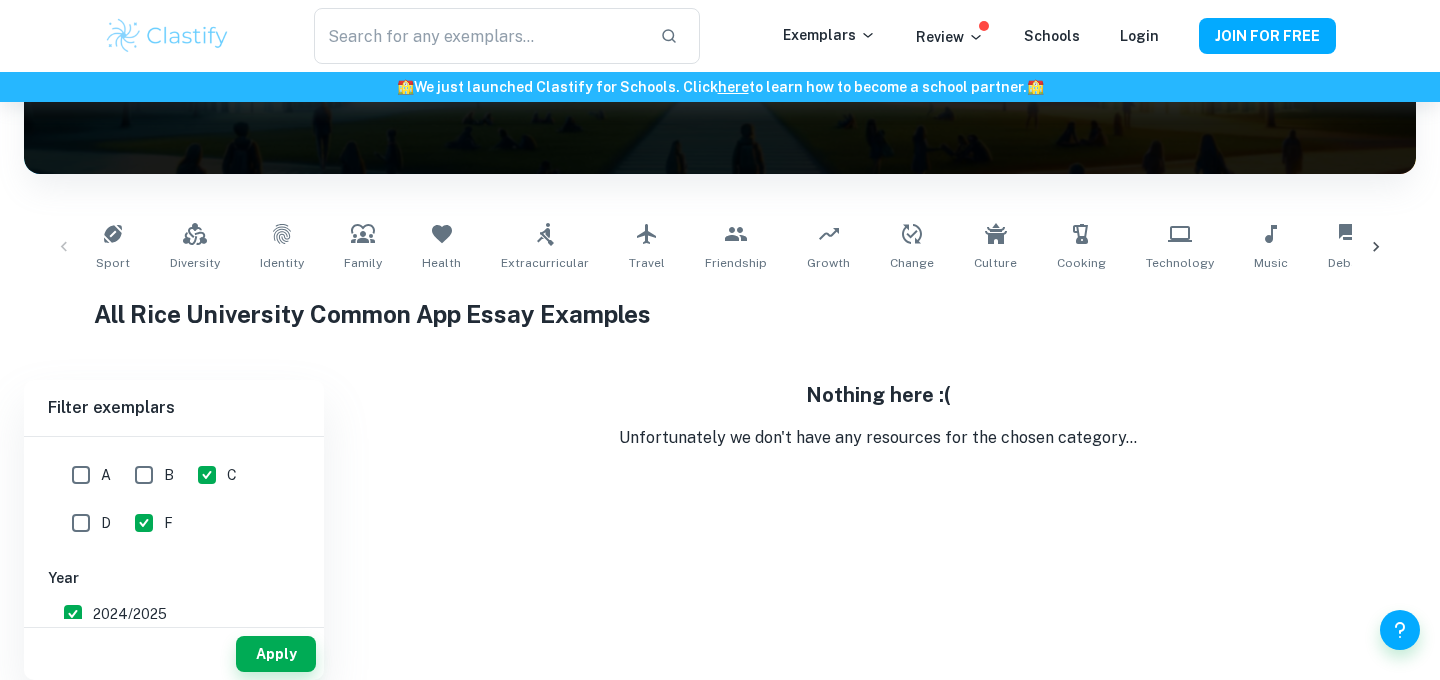 click on "F" at bounding box center [144, 523] 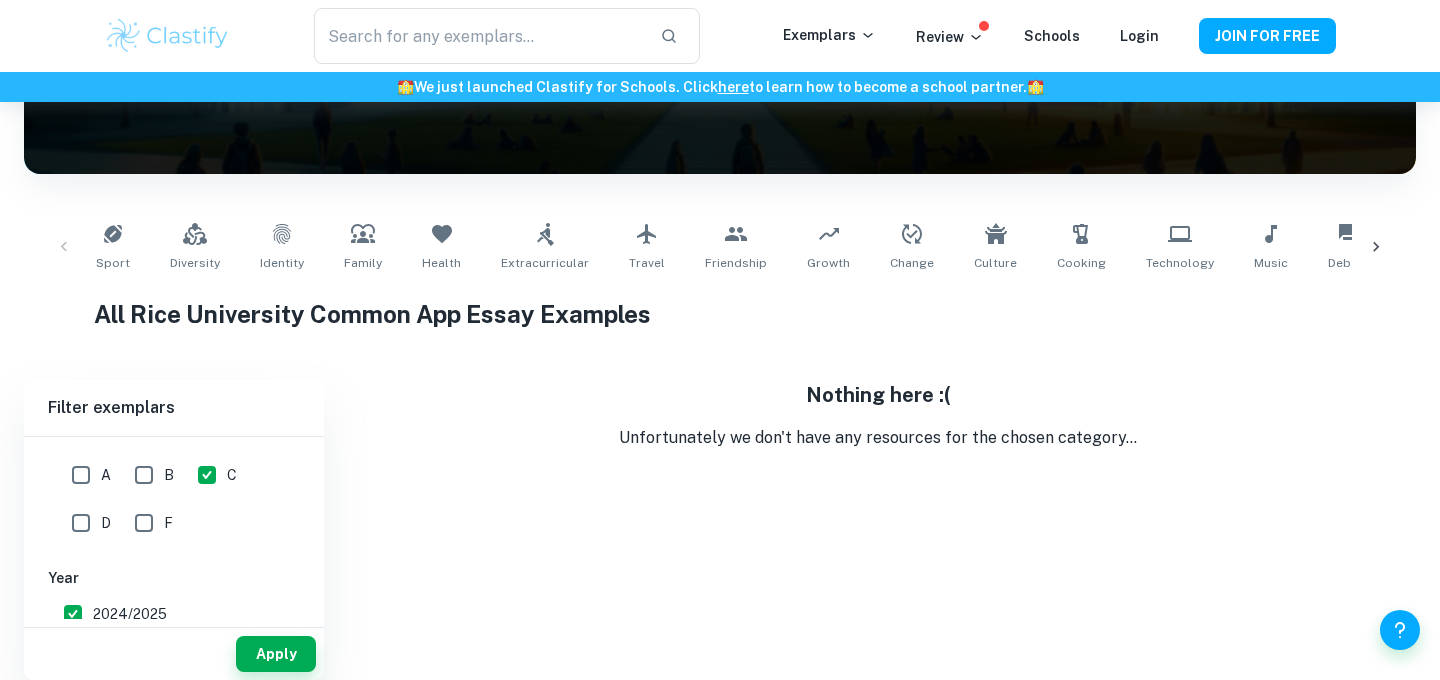 click on "C" at bounding box center (207, 475) 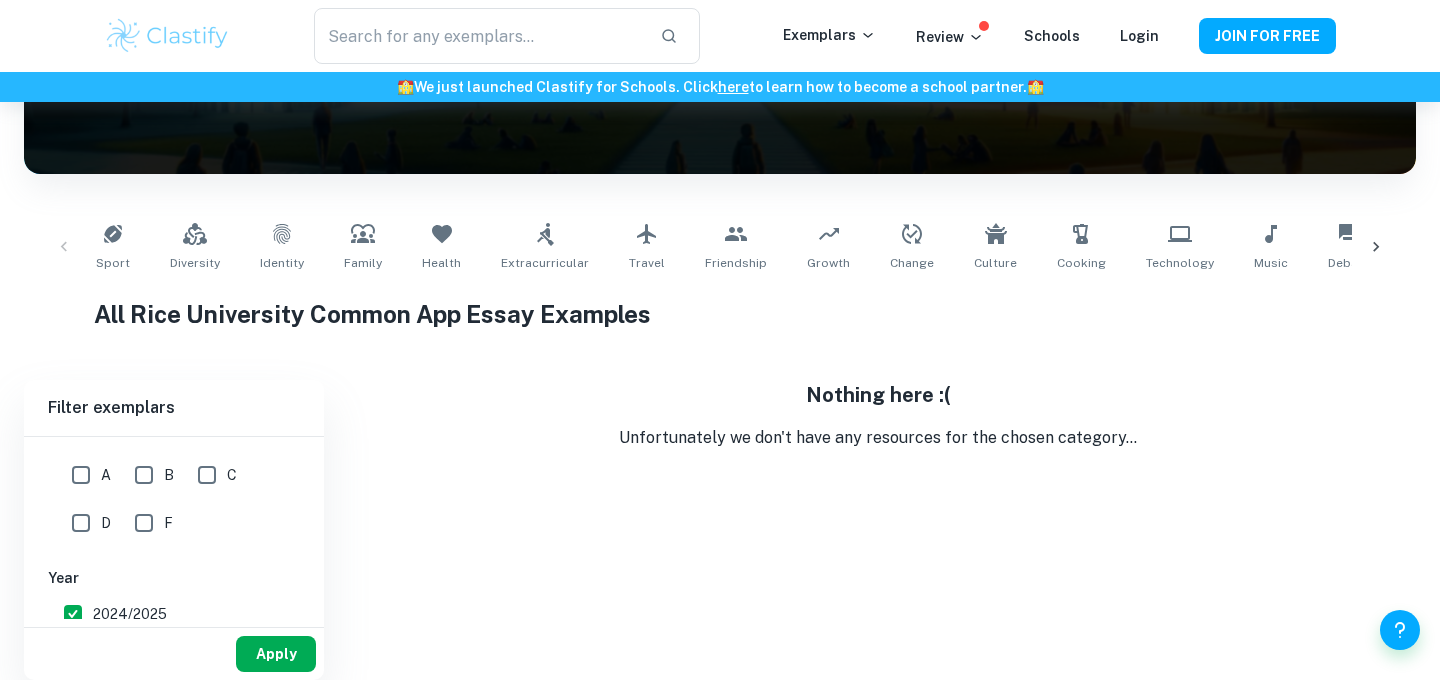 click on "Apply" at bounding box center [276, 654] 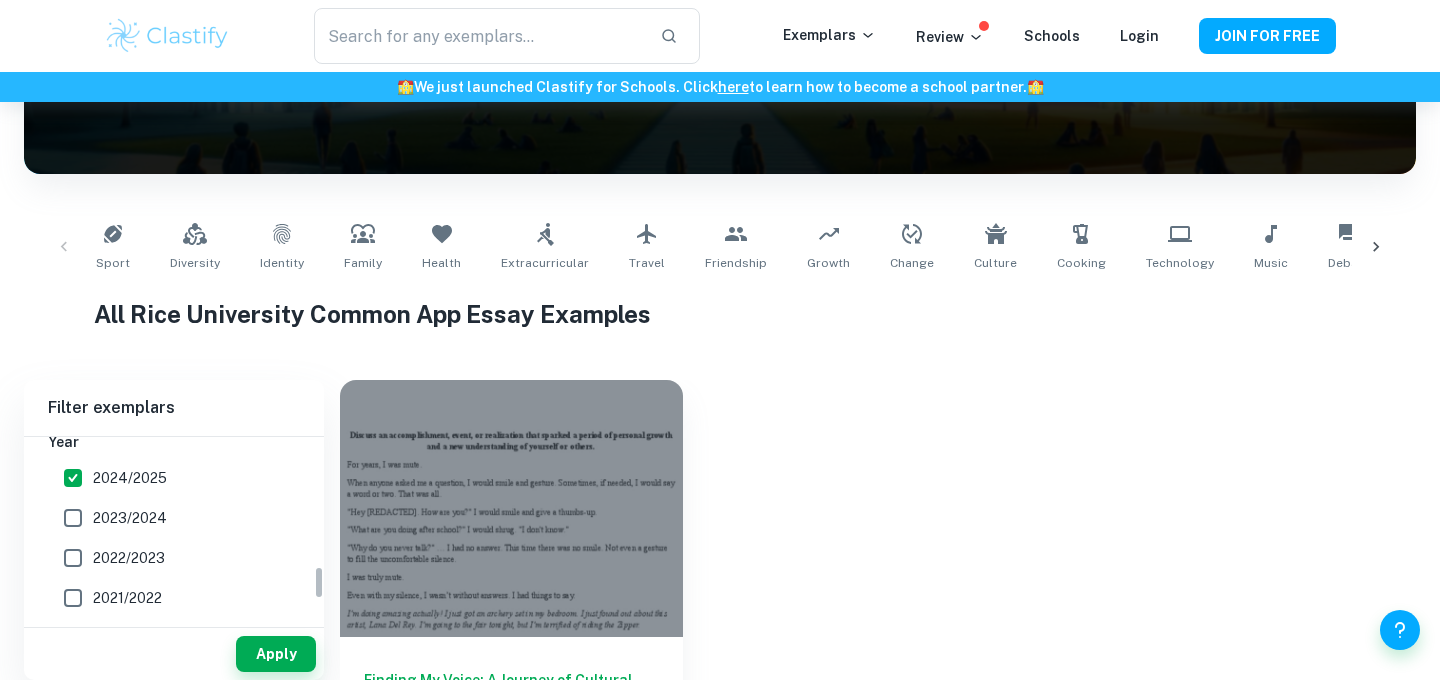 scroll, scrollTop: 700, scrollLeft: 0, axis: vertical 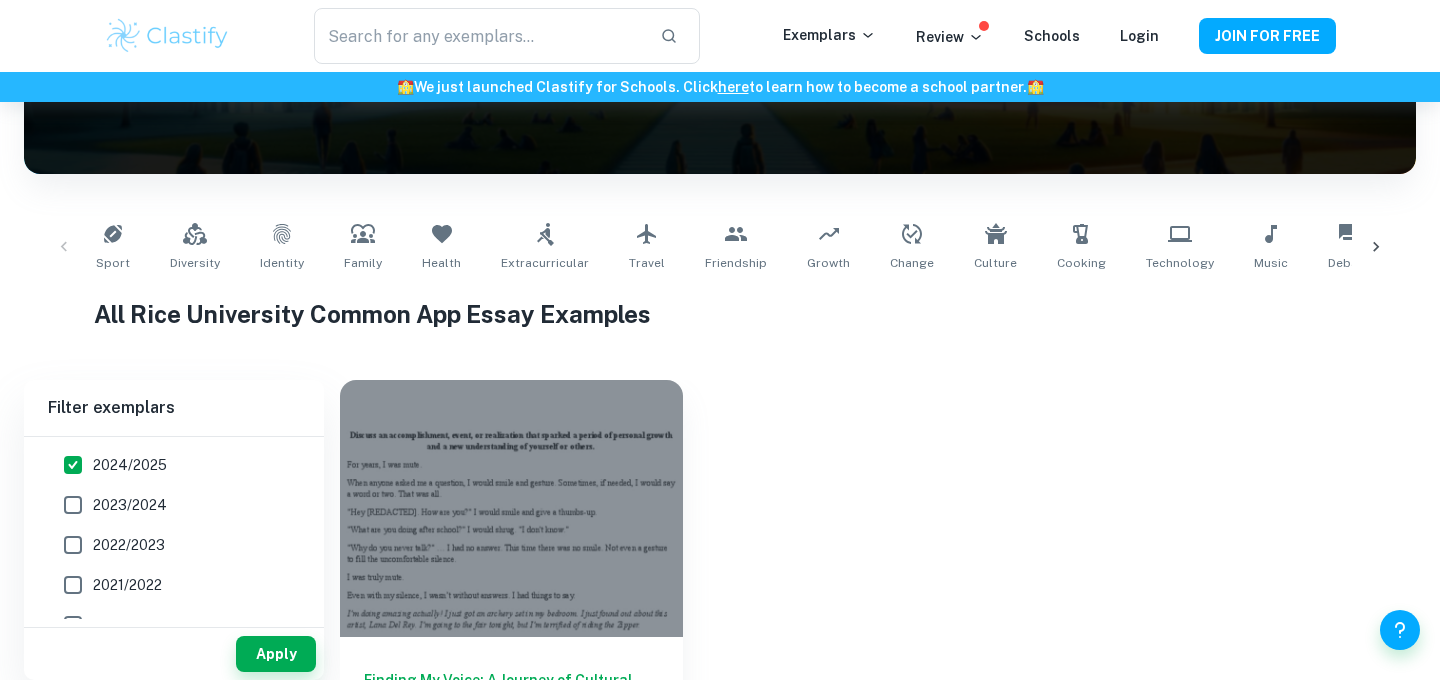 click on "2024/2025" at bounding box center (130, 465) 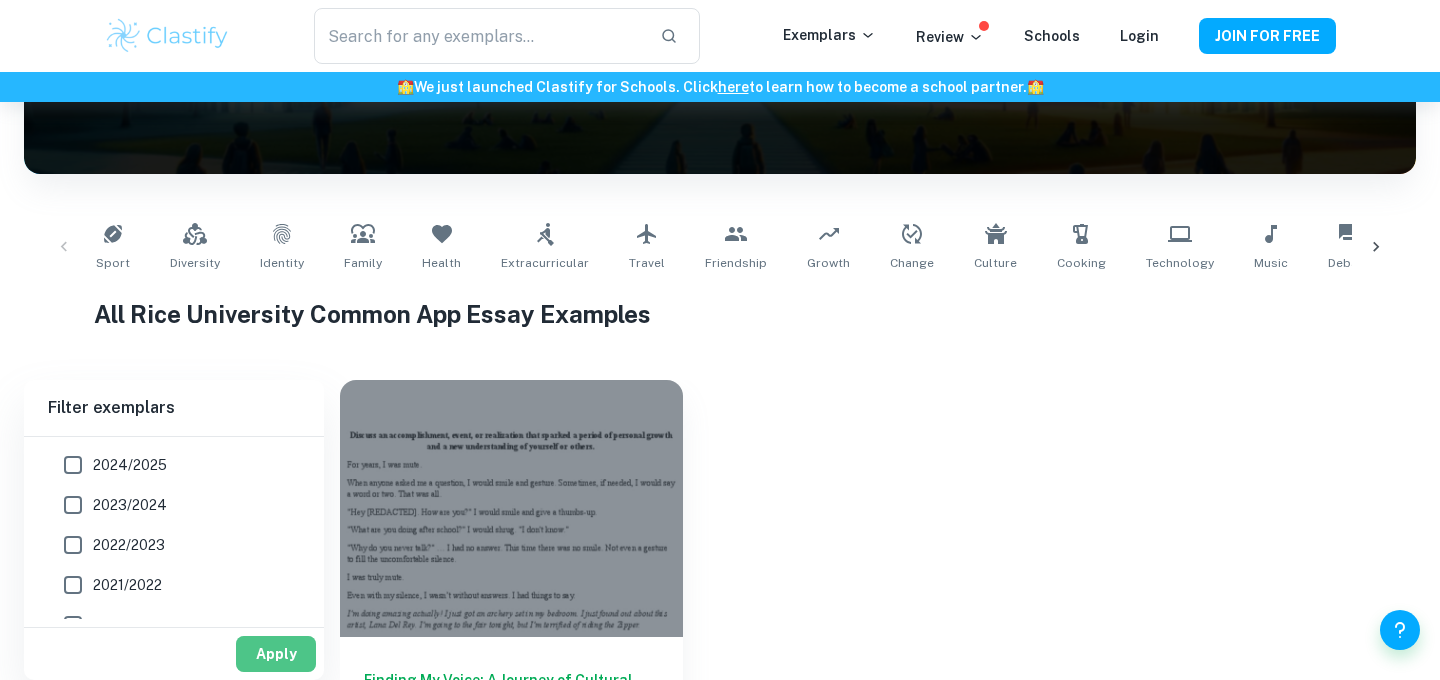 click on "Apply" at bounding box center (276, 654) 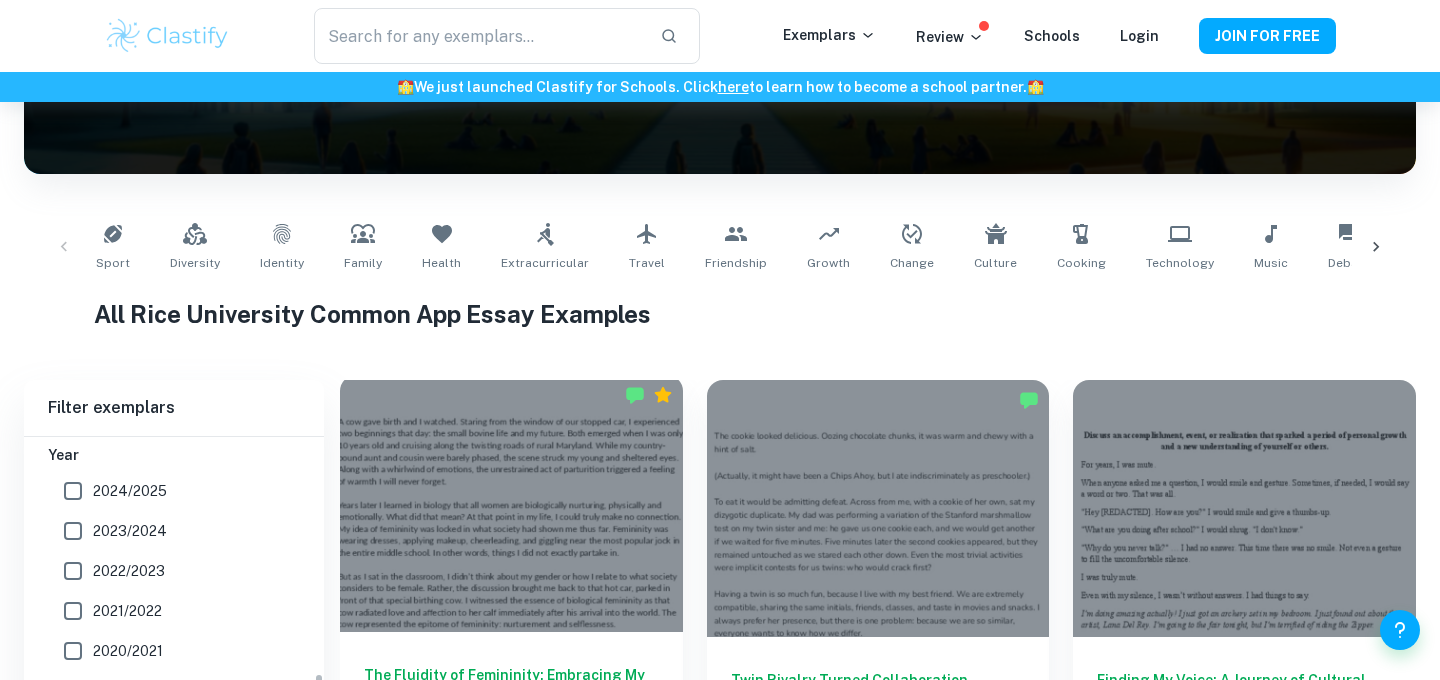 scroll, scrollTop: 455, scrollLeft: 0, axis: vertical 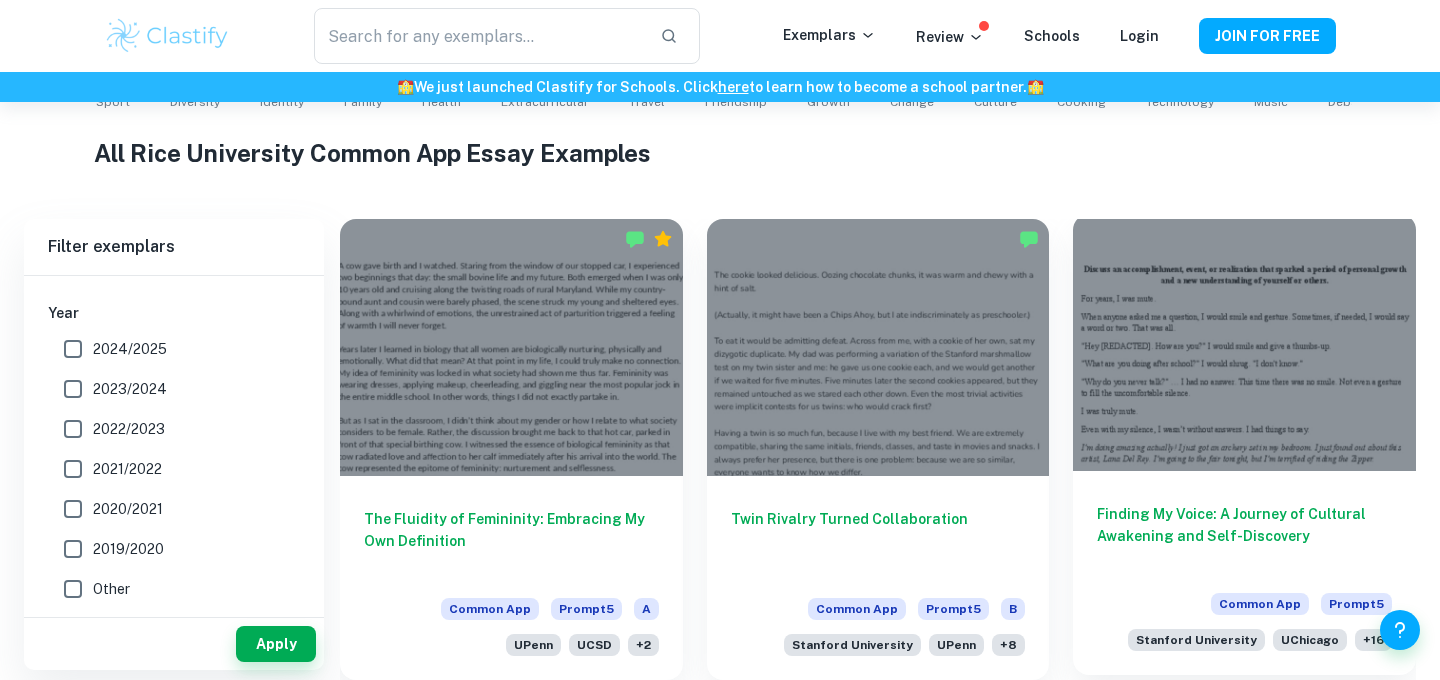 click on "Finding My Voice: A Journey of Cultural Awakening and Self-Discovery" at bounding box center (1244, 536) 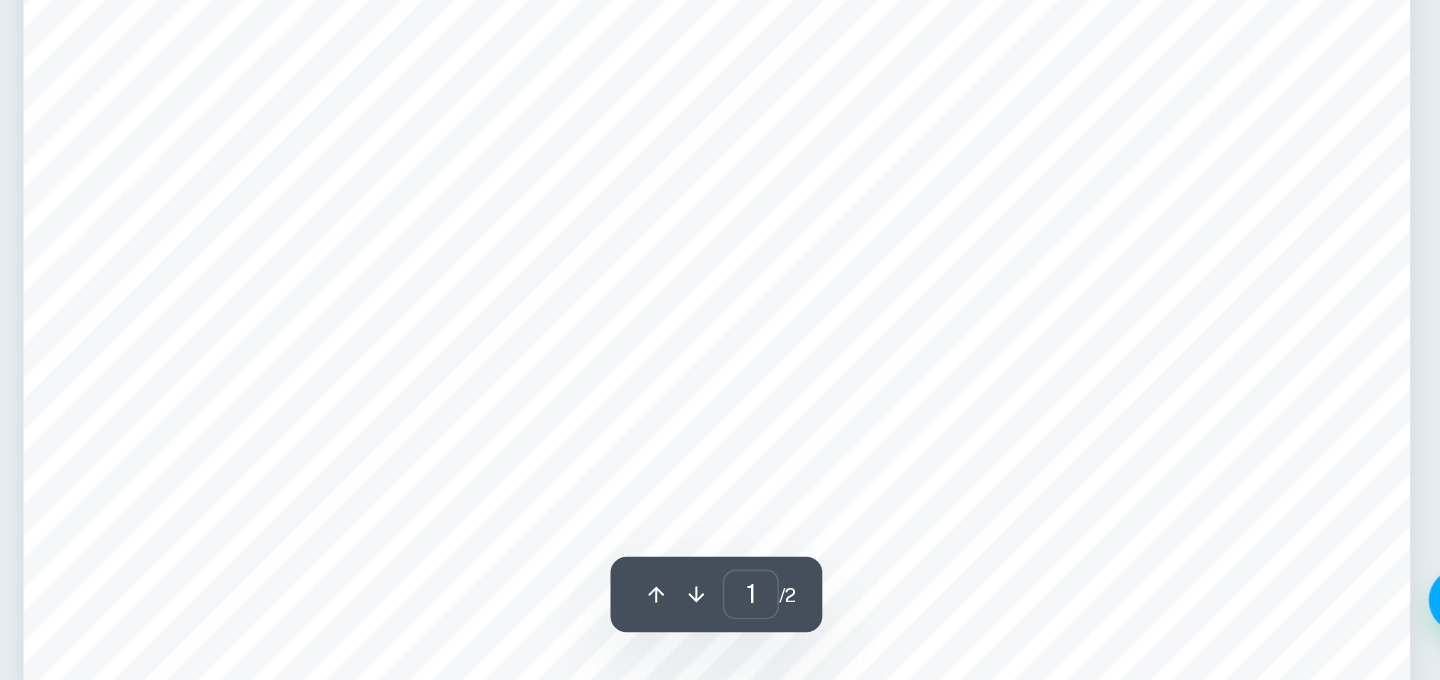 scroll, scrollTop: 508, scrollLeft: 0, axis: vertical 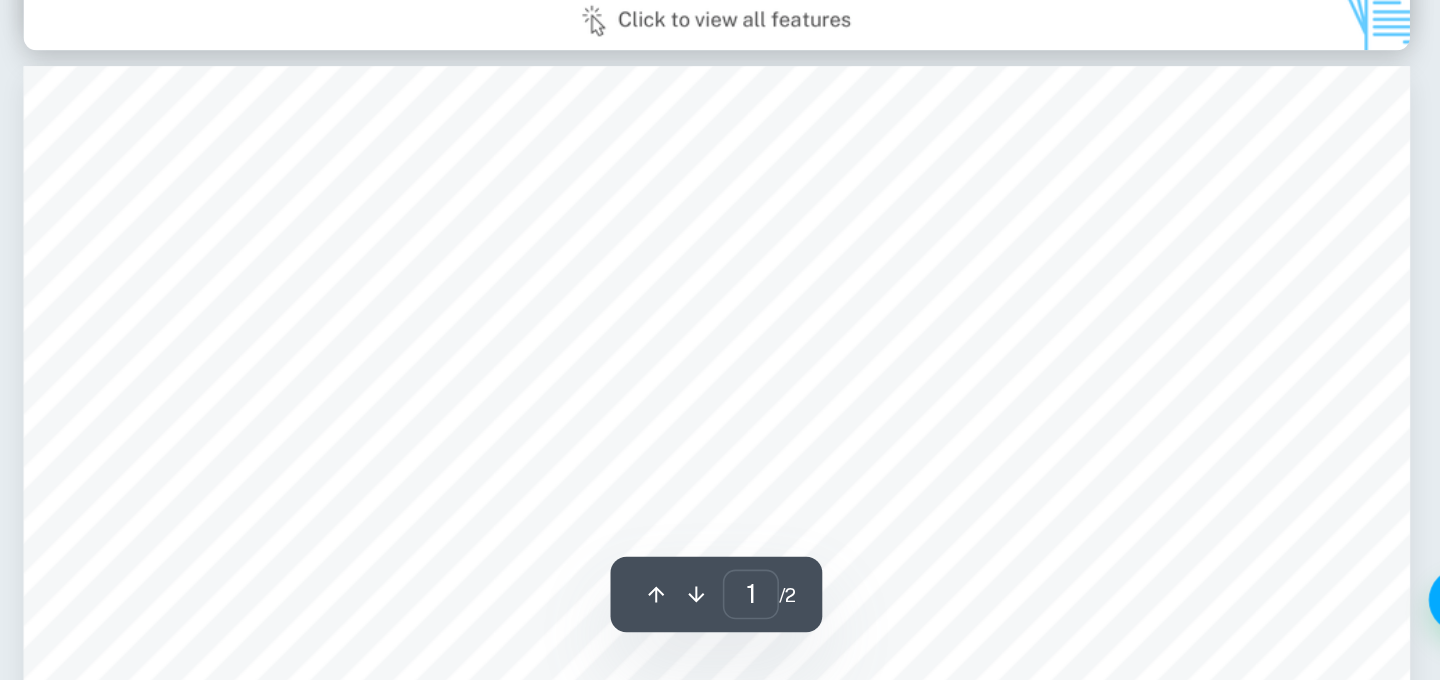 type on "2" 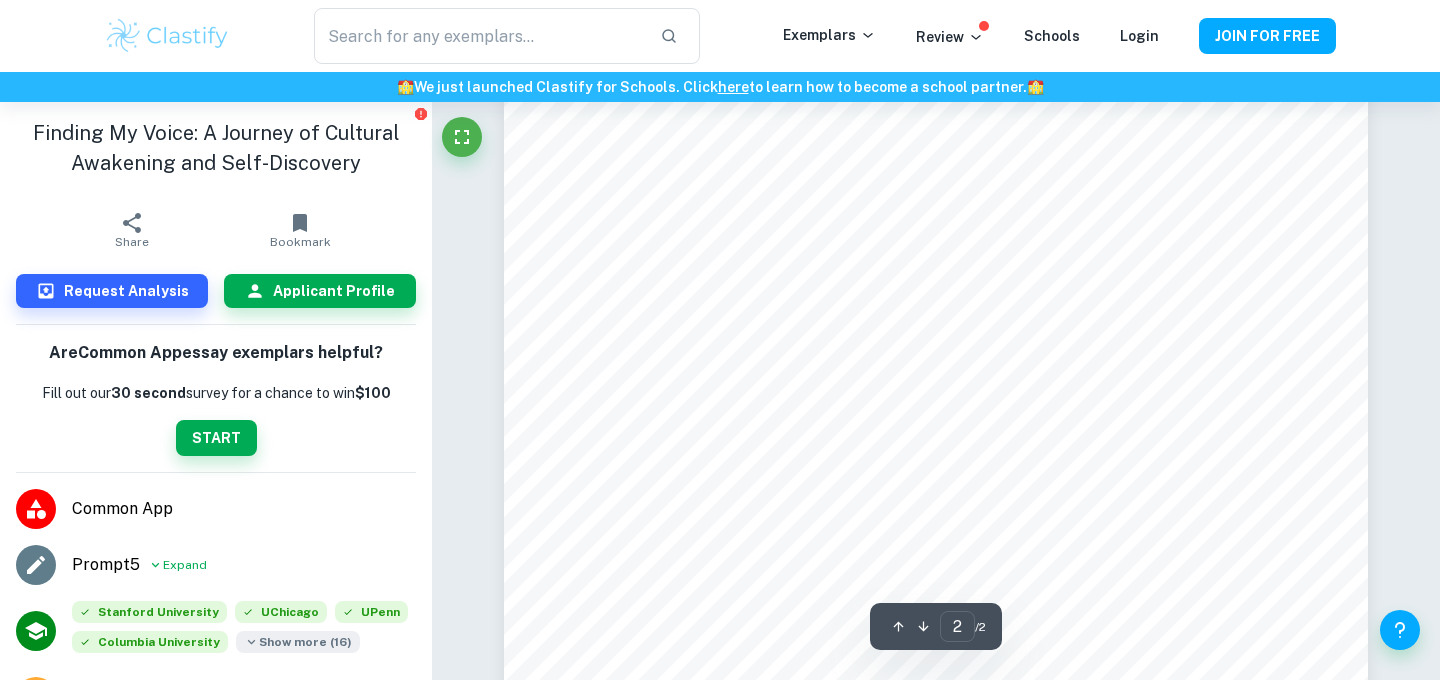 scroll, scrollTop: 1527, scrollLeft: 0, axis: vertical 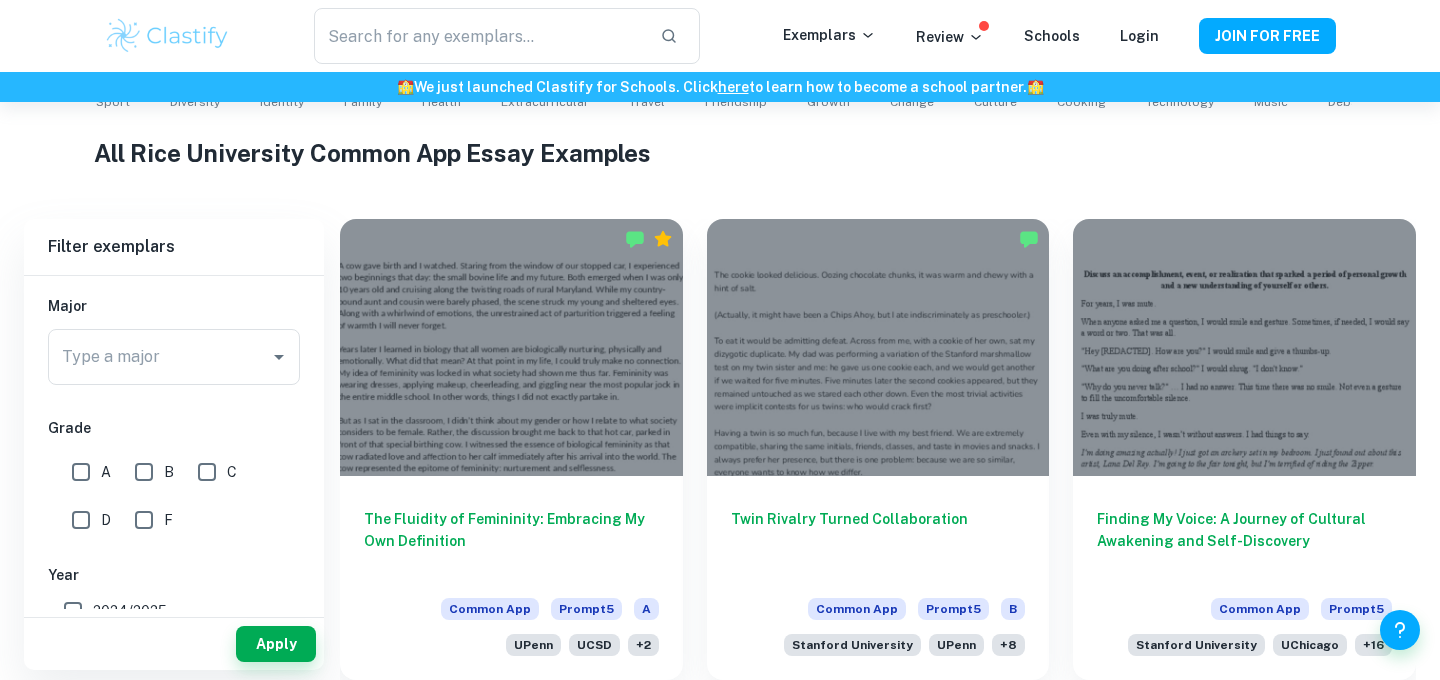 click on "C" at bounding box center [207, 472] 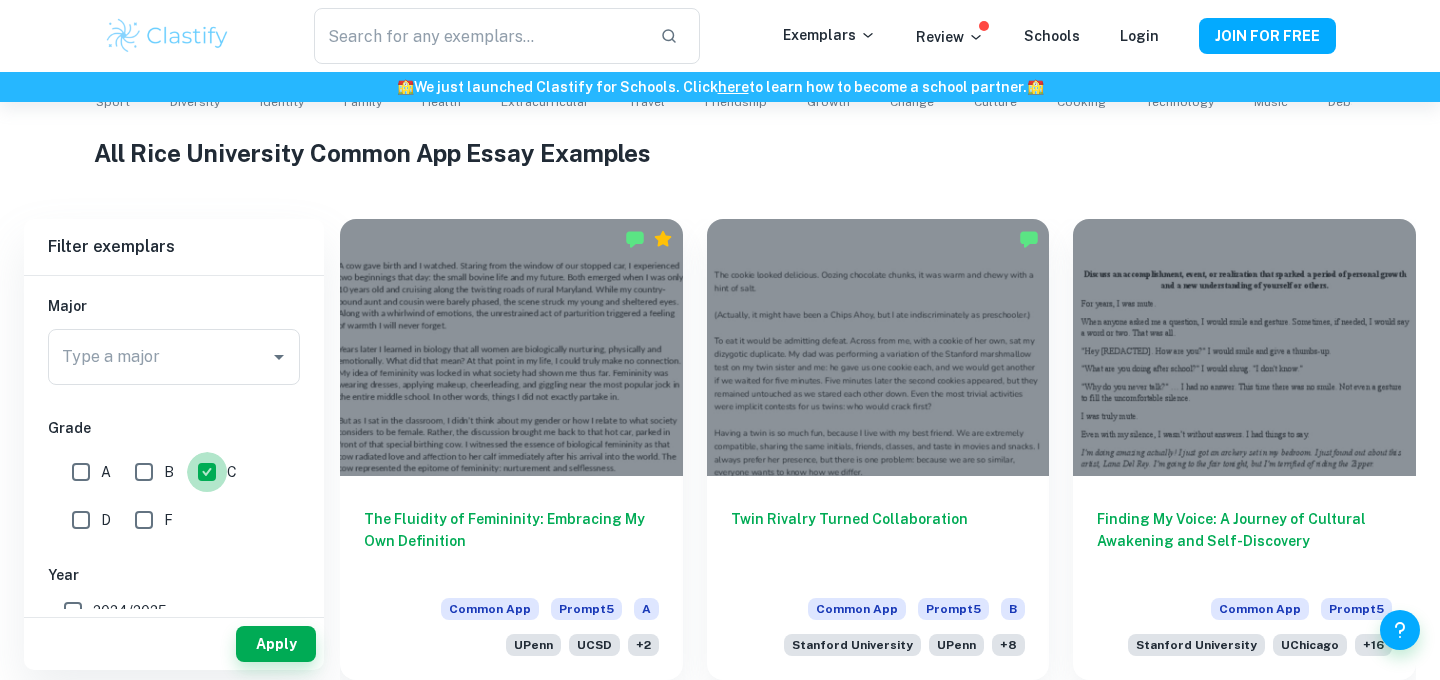 click on "C" at bounding box center [207, 472] 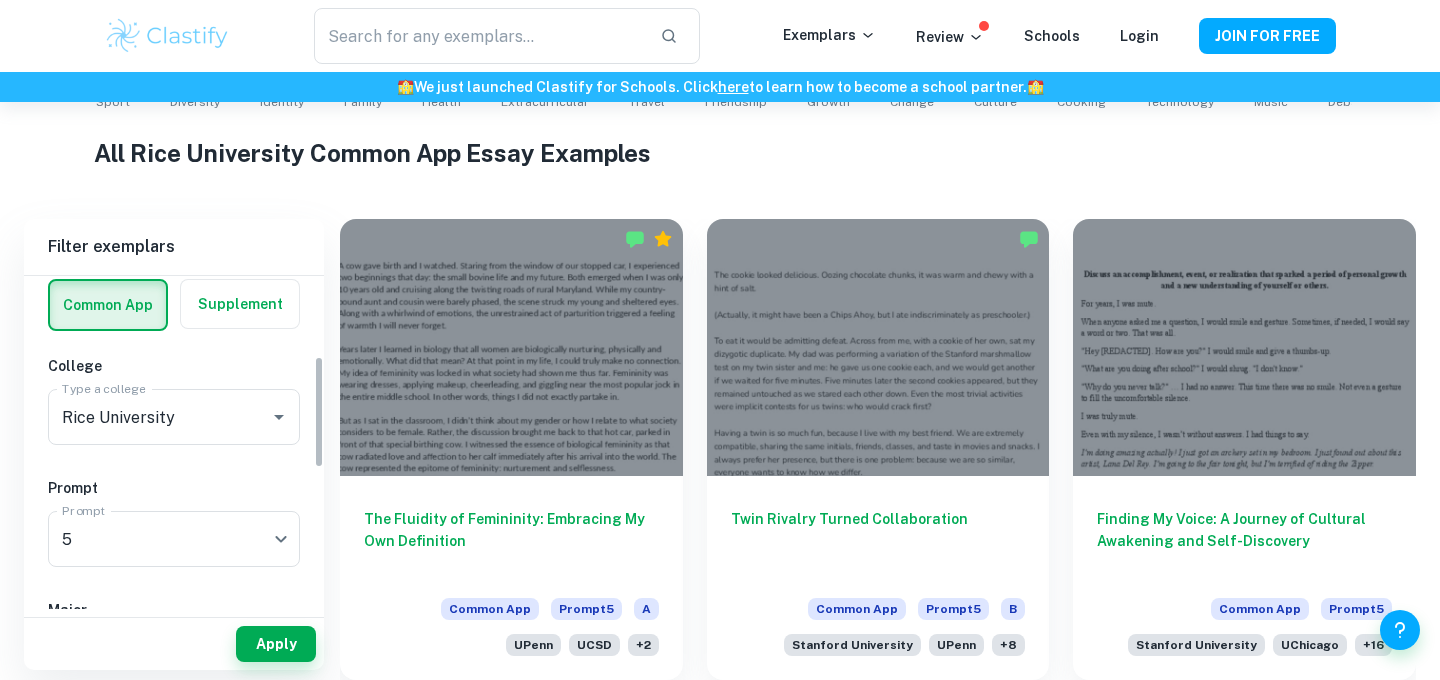 scroll, scrollTop: 0, scrollLeft: 0, axis: both 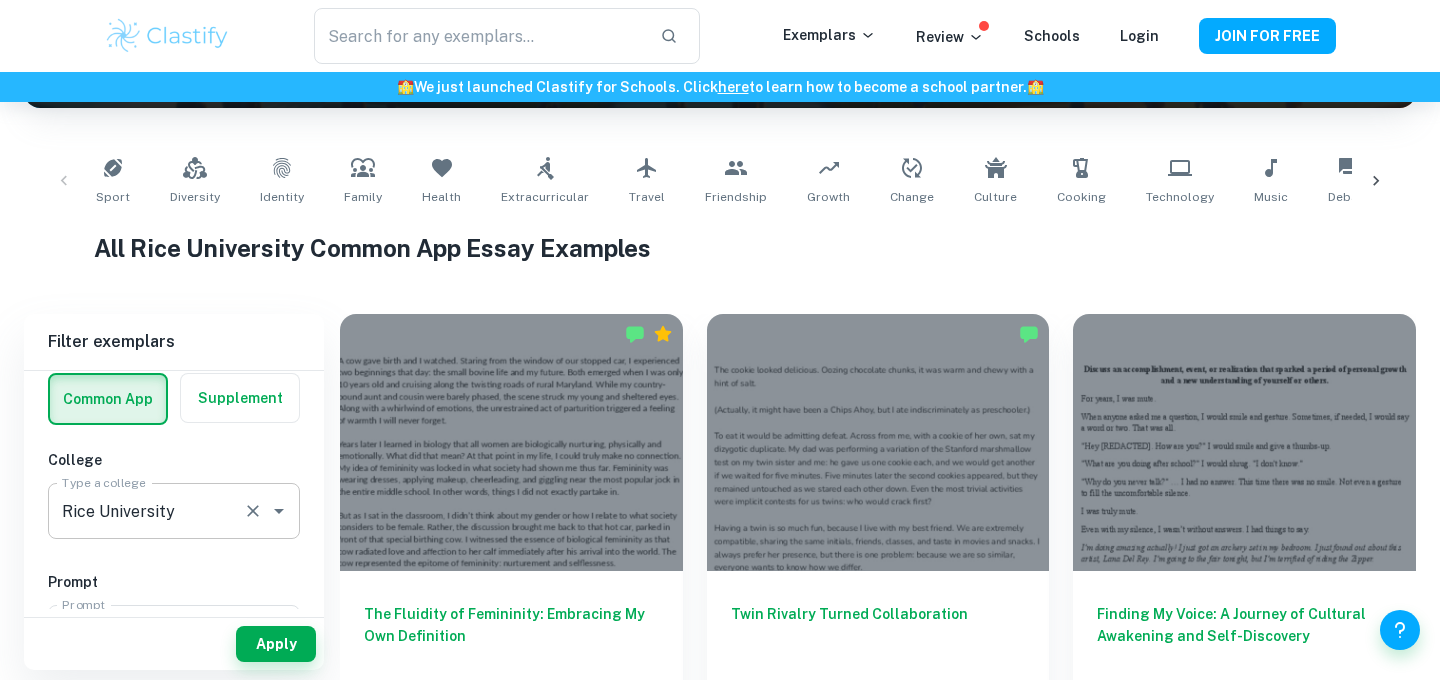 click on "Rice University" at bounding box center (146, 511) 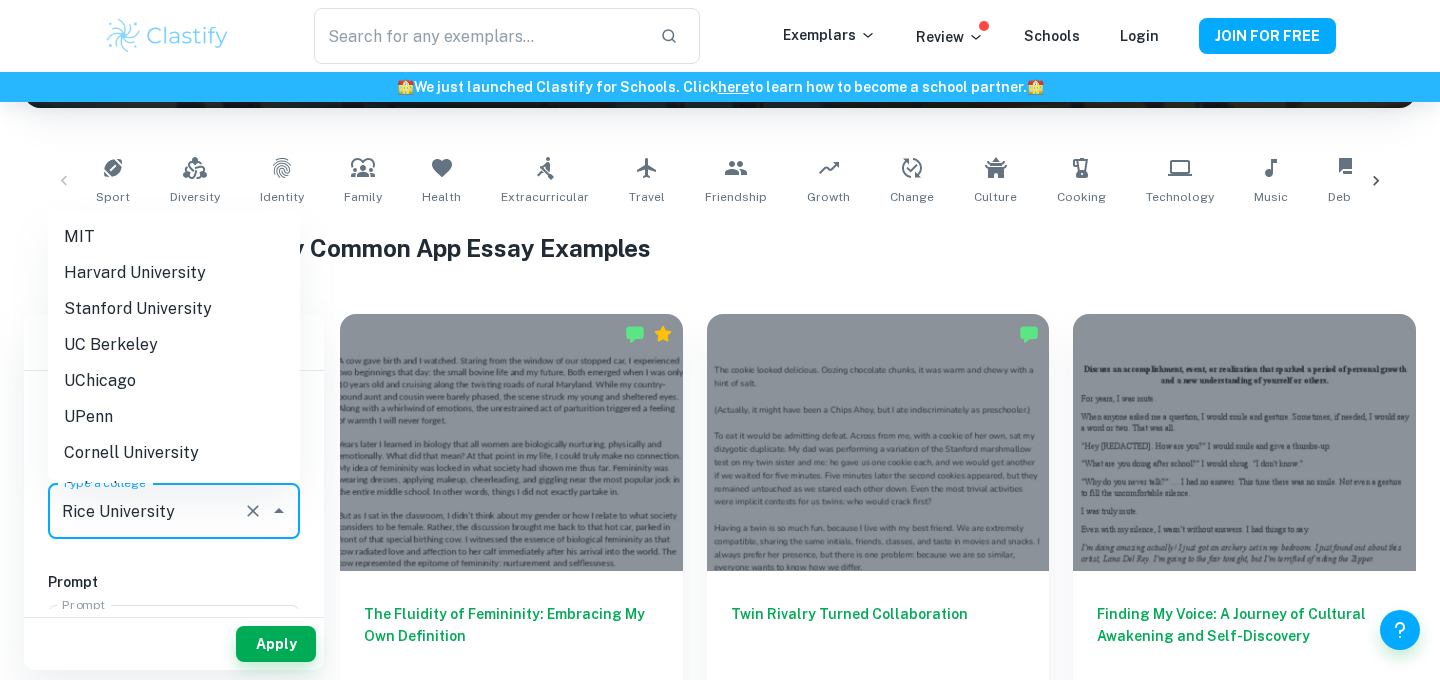 scroll, scrollTop: 1008, scrollLeft: 0, axis: vertical 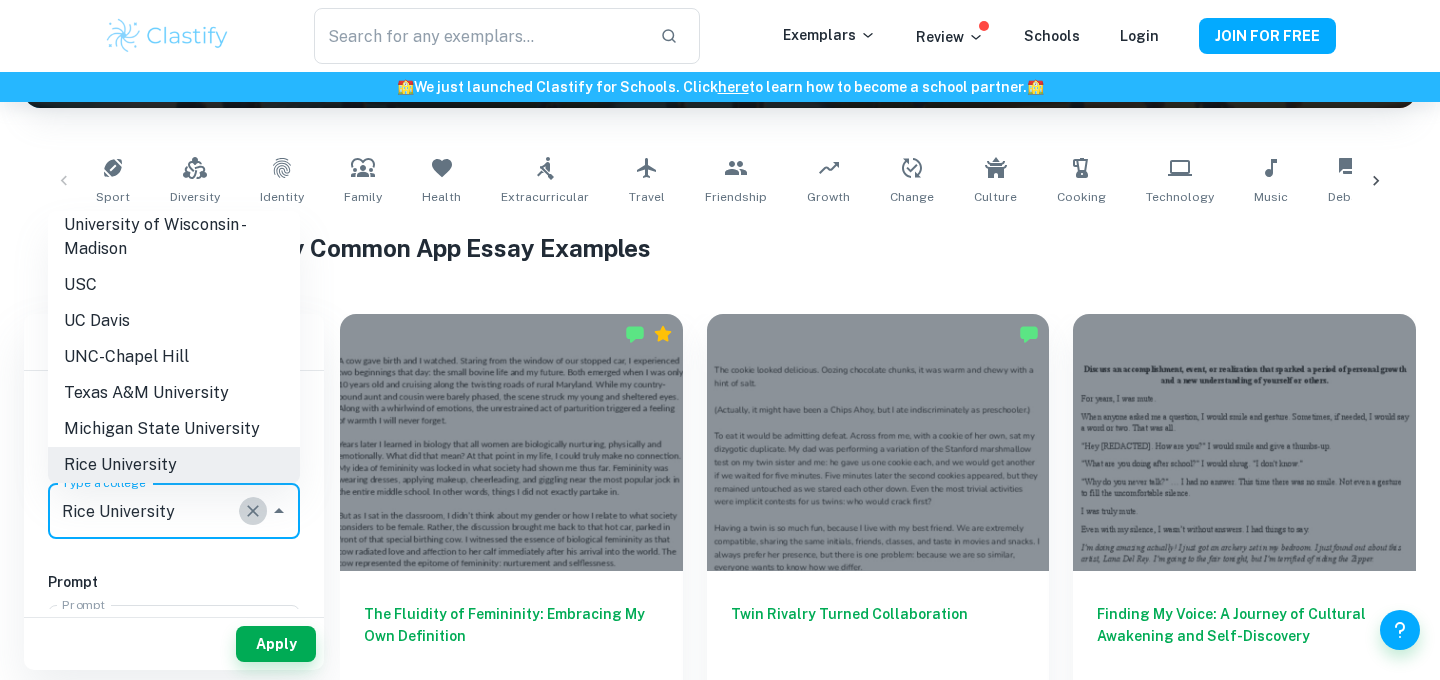 click 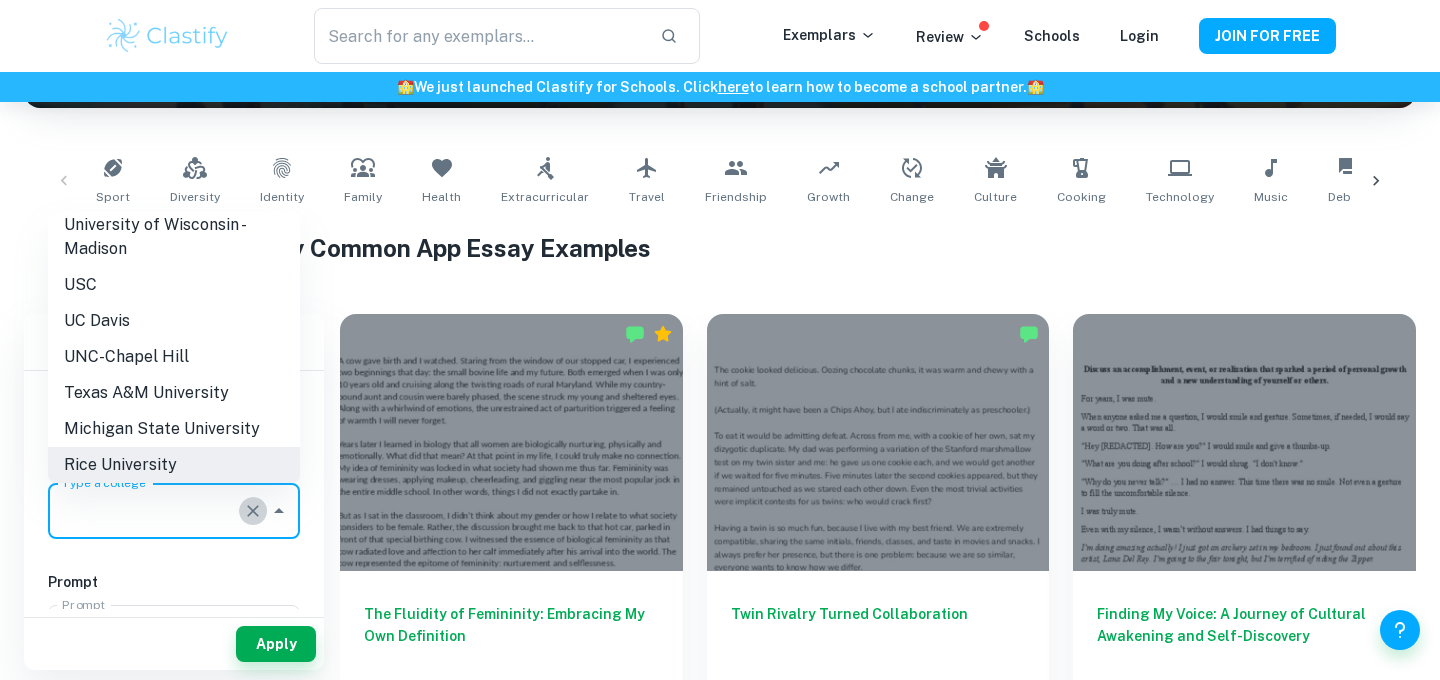 scroll, scrollTop: 0, scrollLeft: 0, axis: both 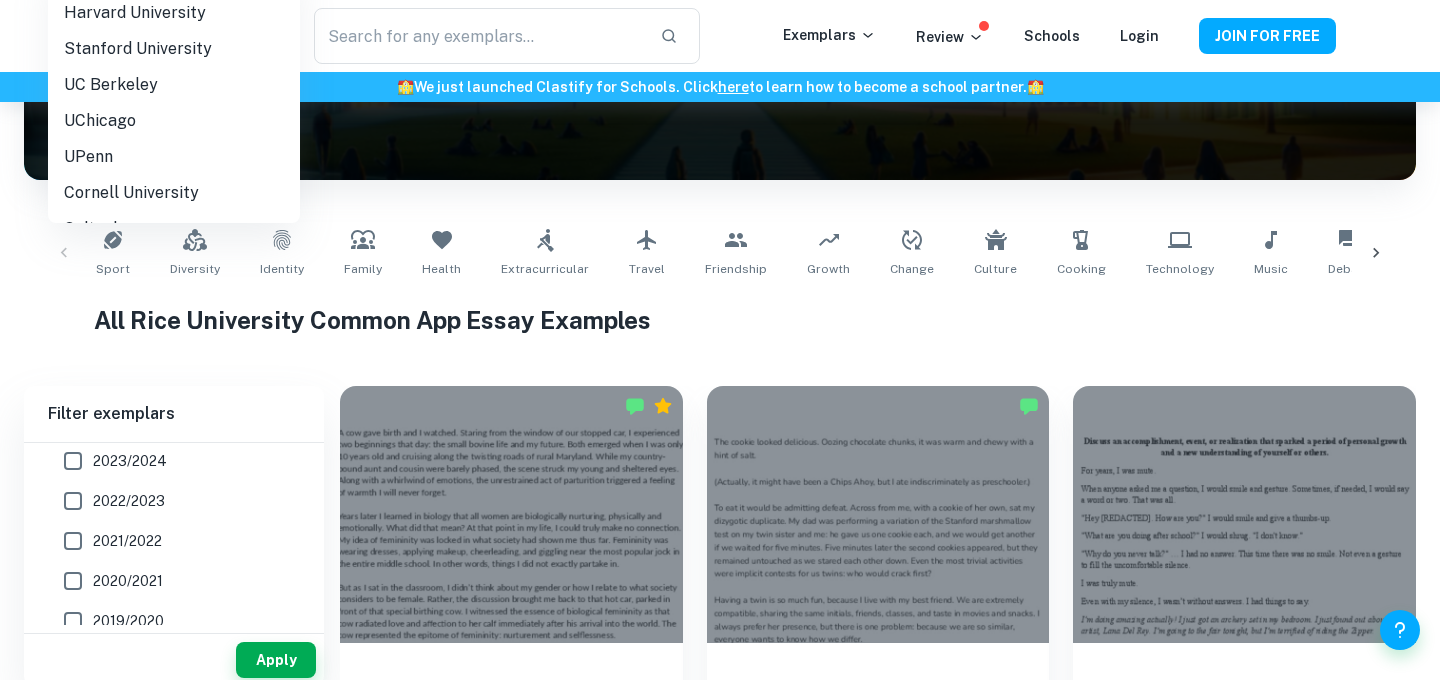 click on "All Rice University Common App Essay Examples" at bounding box center [720, 320] 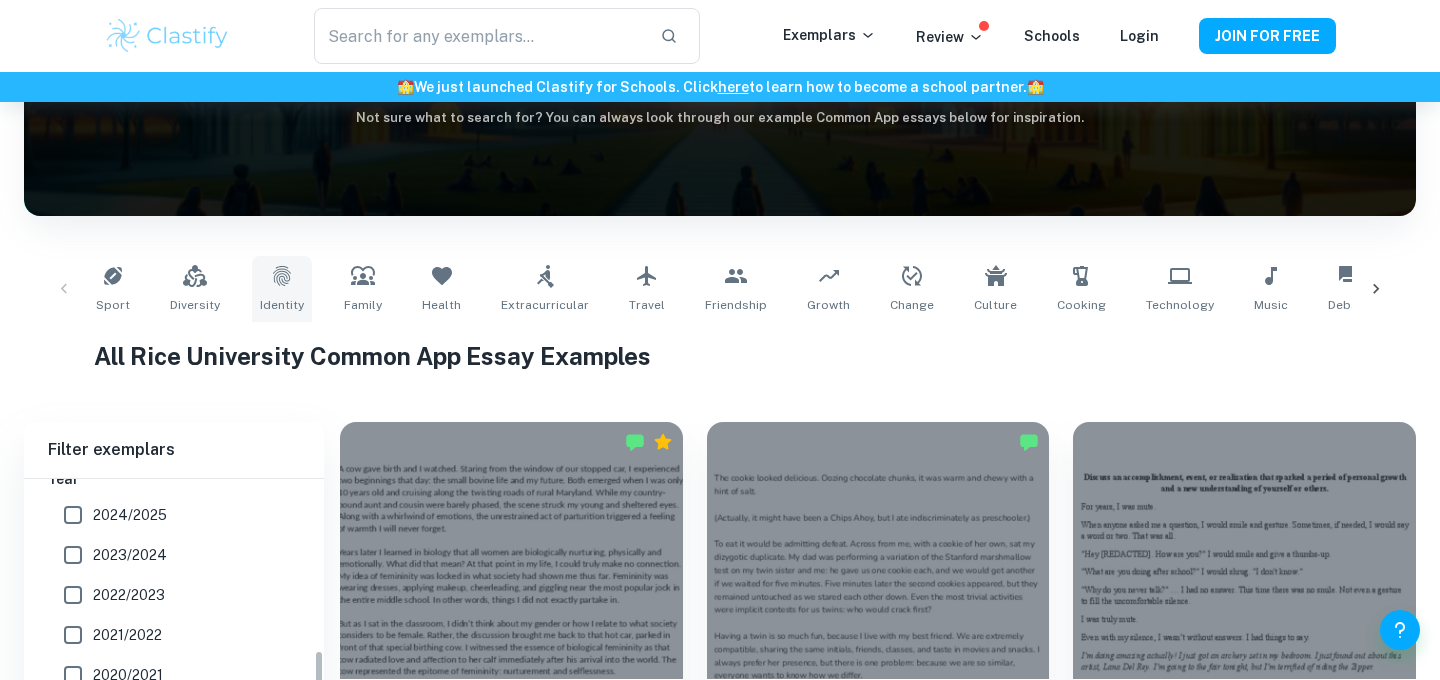 scroll, scrollTop: 455, scrollLeft: 0, axis: vertical 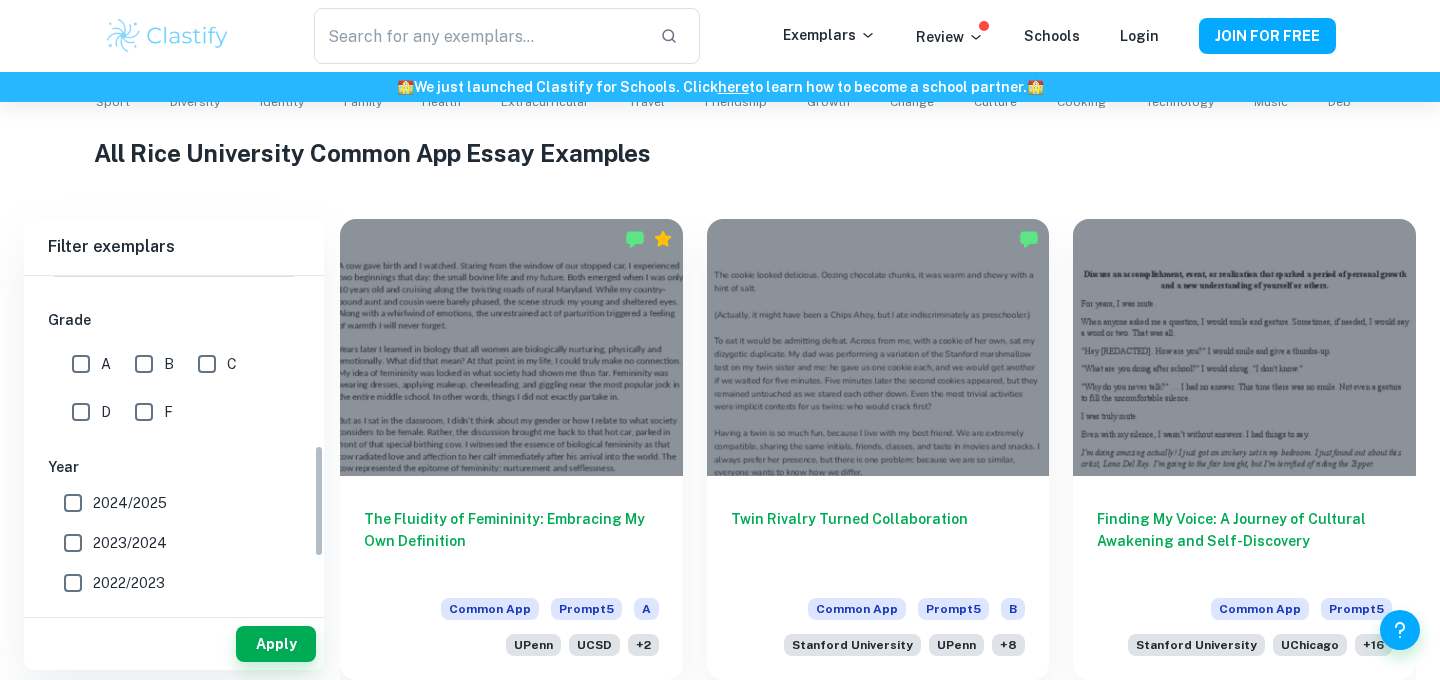 click on "F" at bounding box center [144, 412] 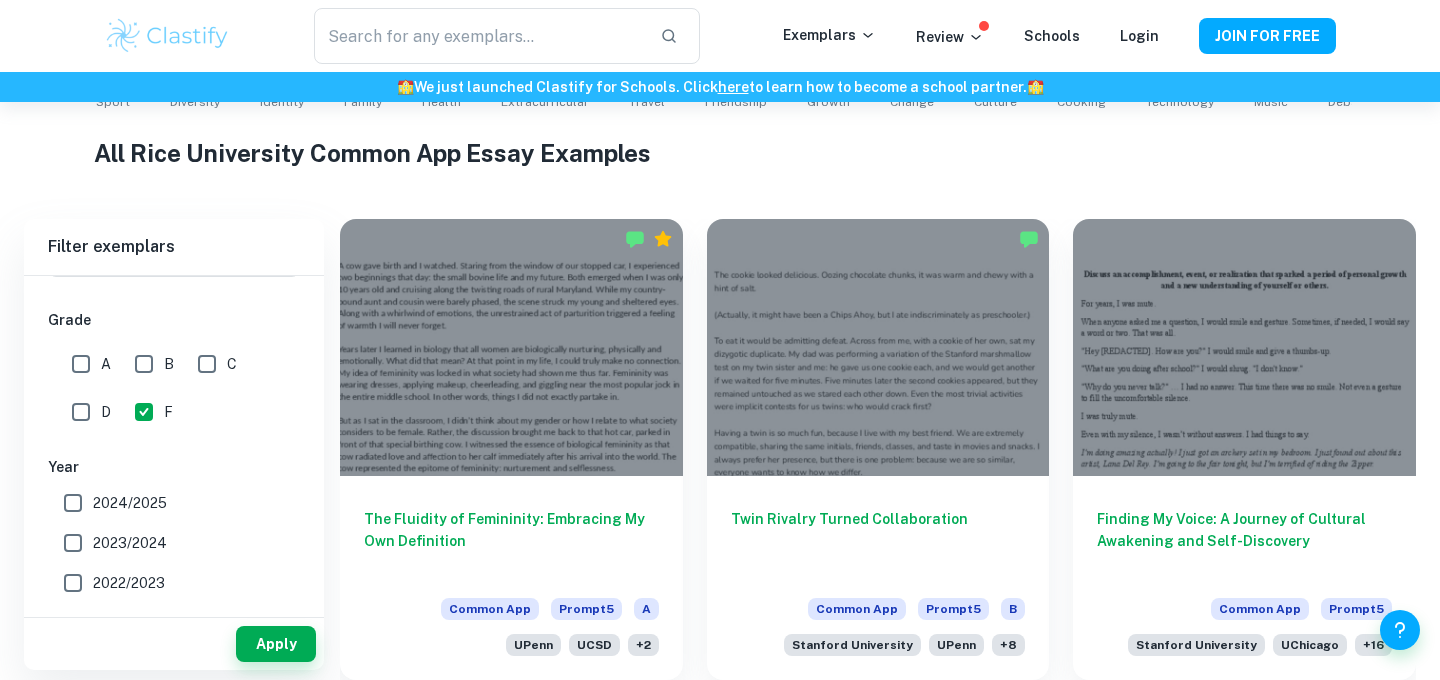 click on "Apply" at bounding box center [174, 644] 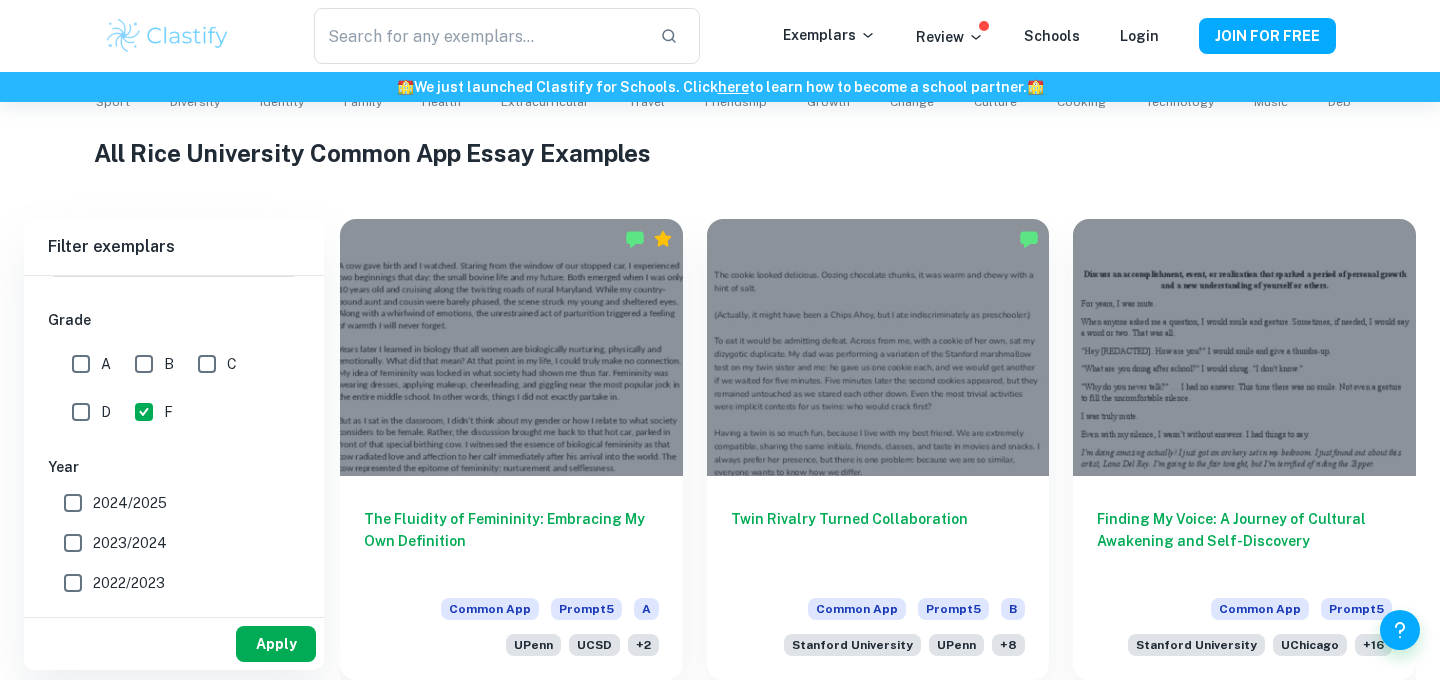 click on "Apply" at bounding box center (276, 644) 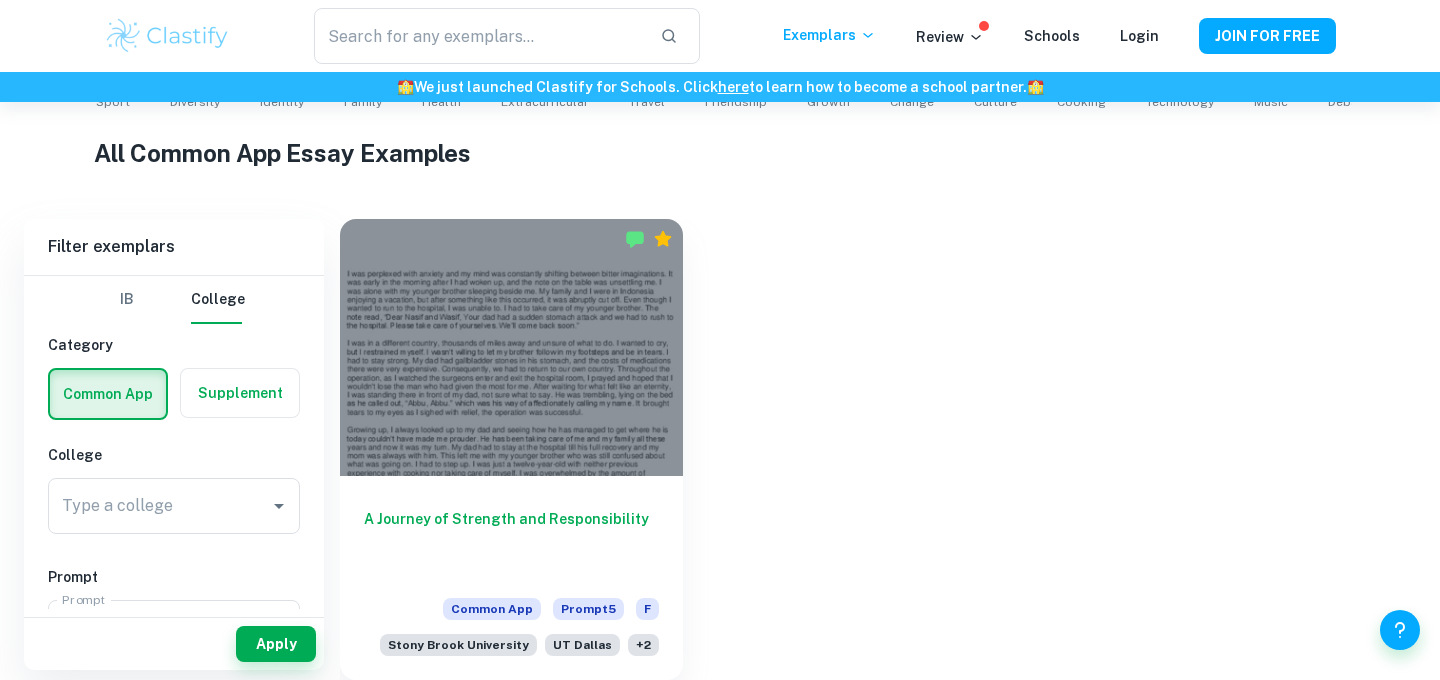 scroll, scrollTop: 455, scrollLeft: 0, axis: vertical 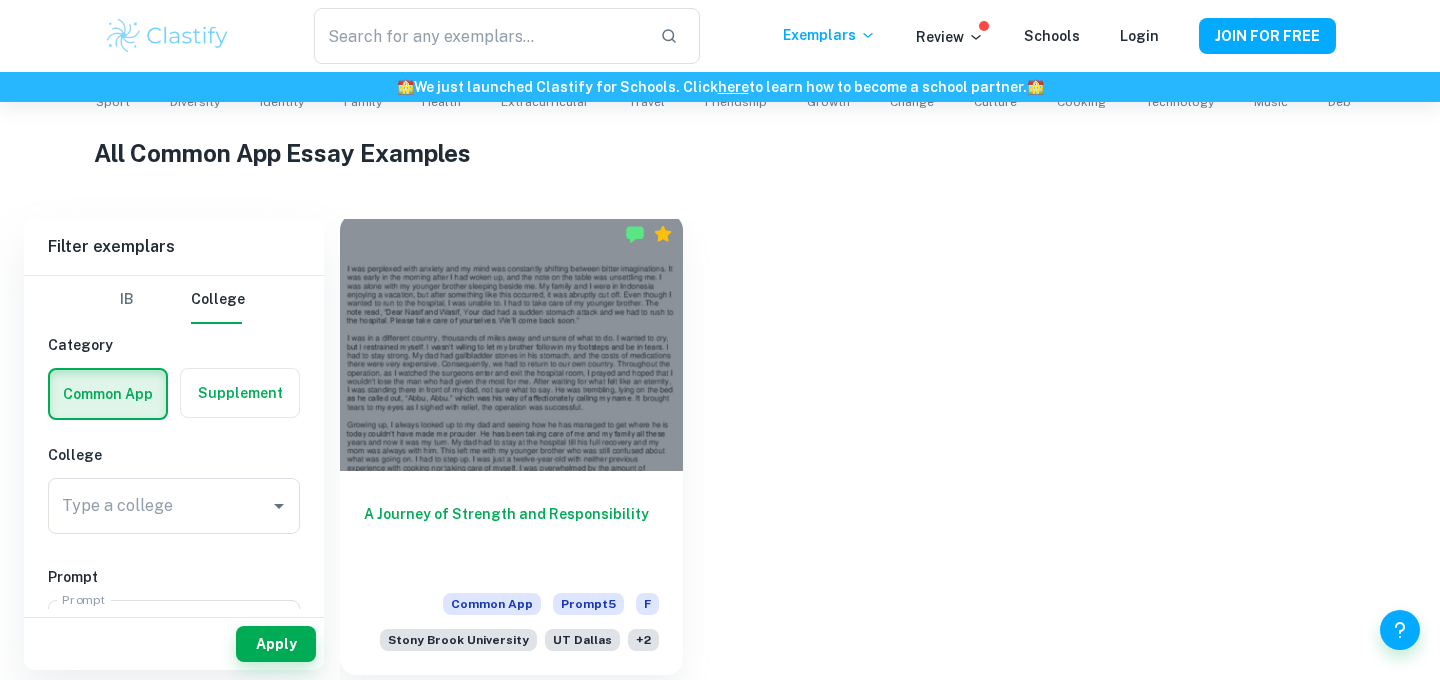 click on "A Journey of Strength and Responsibility" at bounding box center (511, 536) 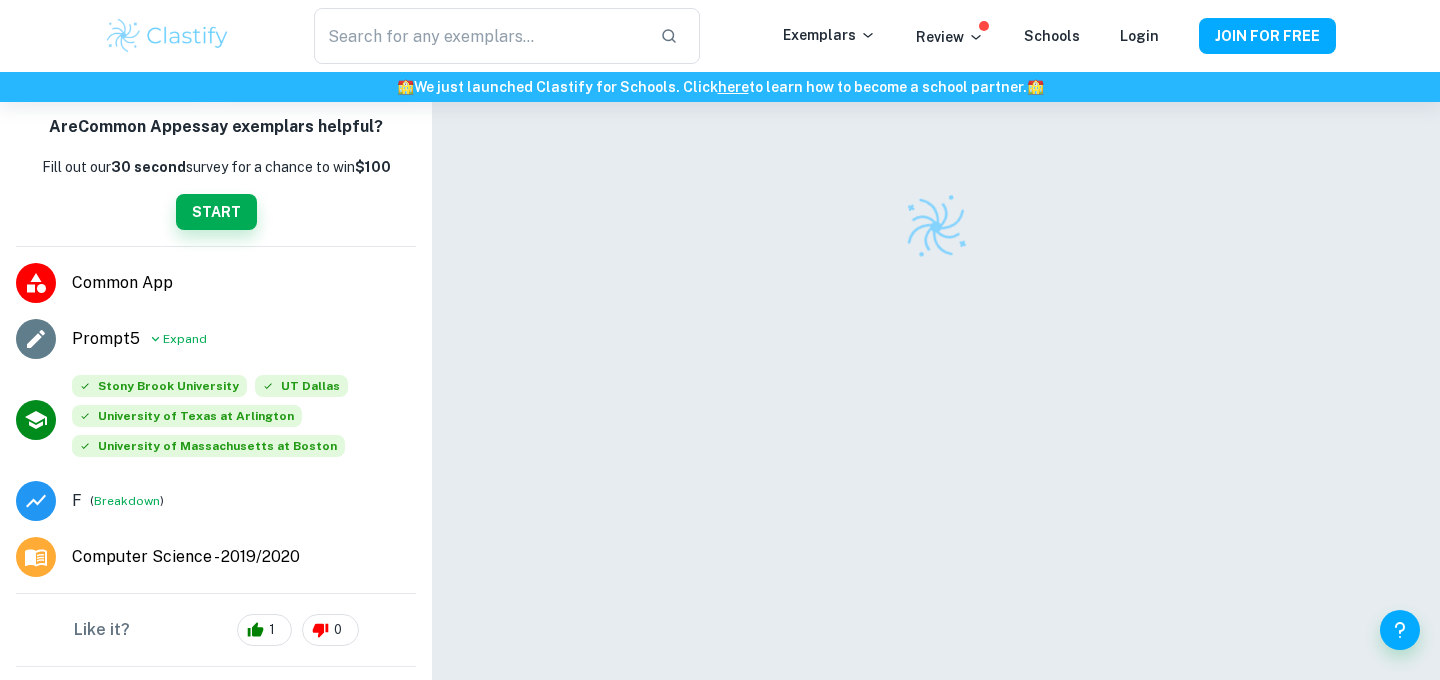 scroll, scrollTop: 211, scrollLeft: 0, axis: vertical 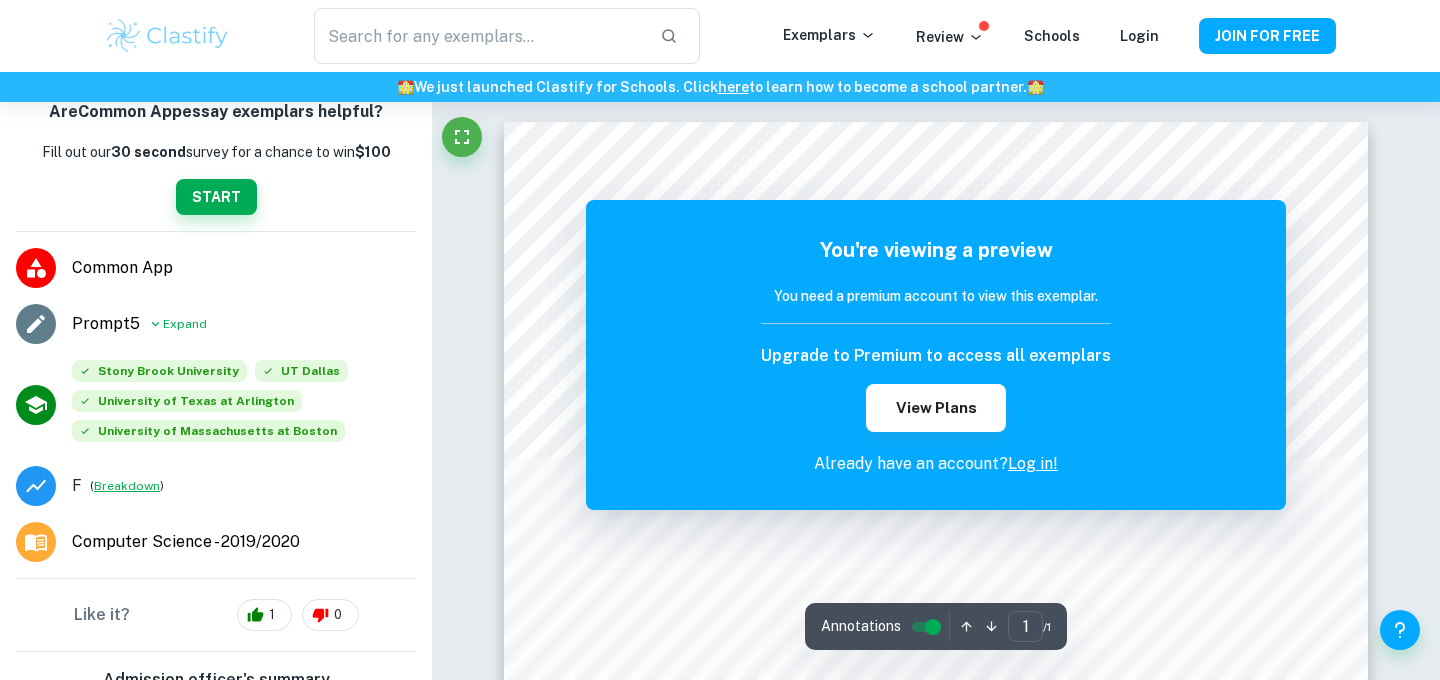 click on "Breakdown" at bounding box center (127, 486) 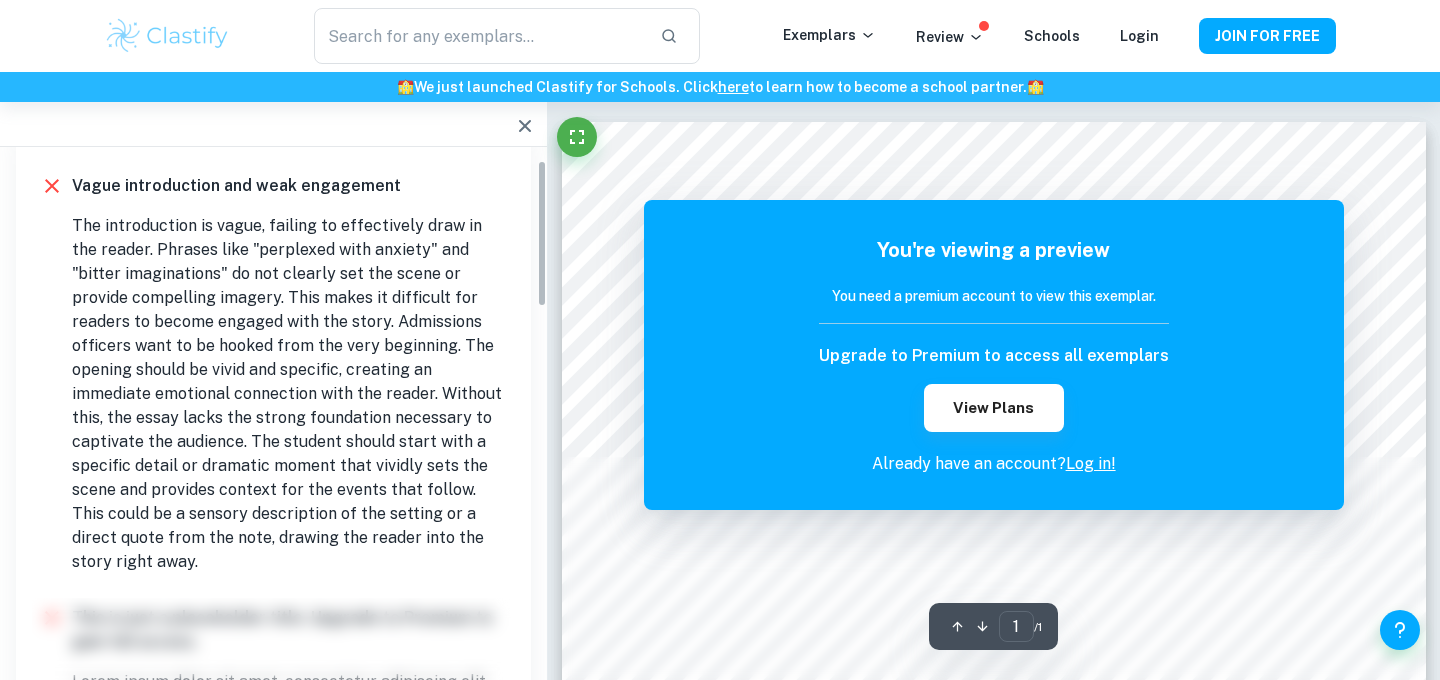 scroll, scrollTop: 0, scrollLeft: 0, axis: both 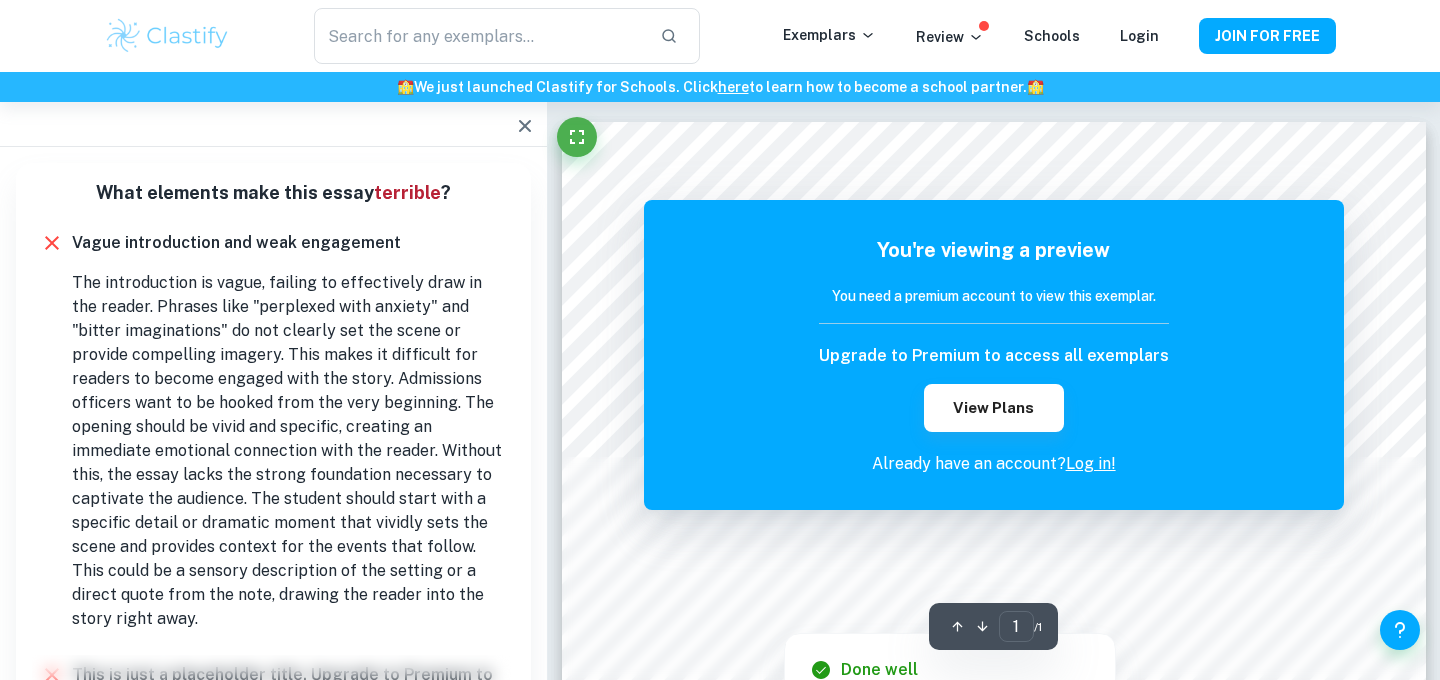 click at bounding box center (987, 549) 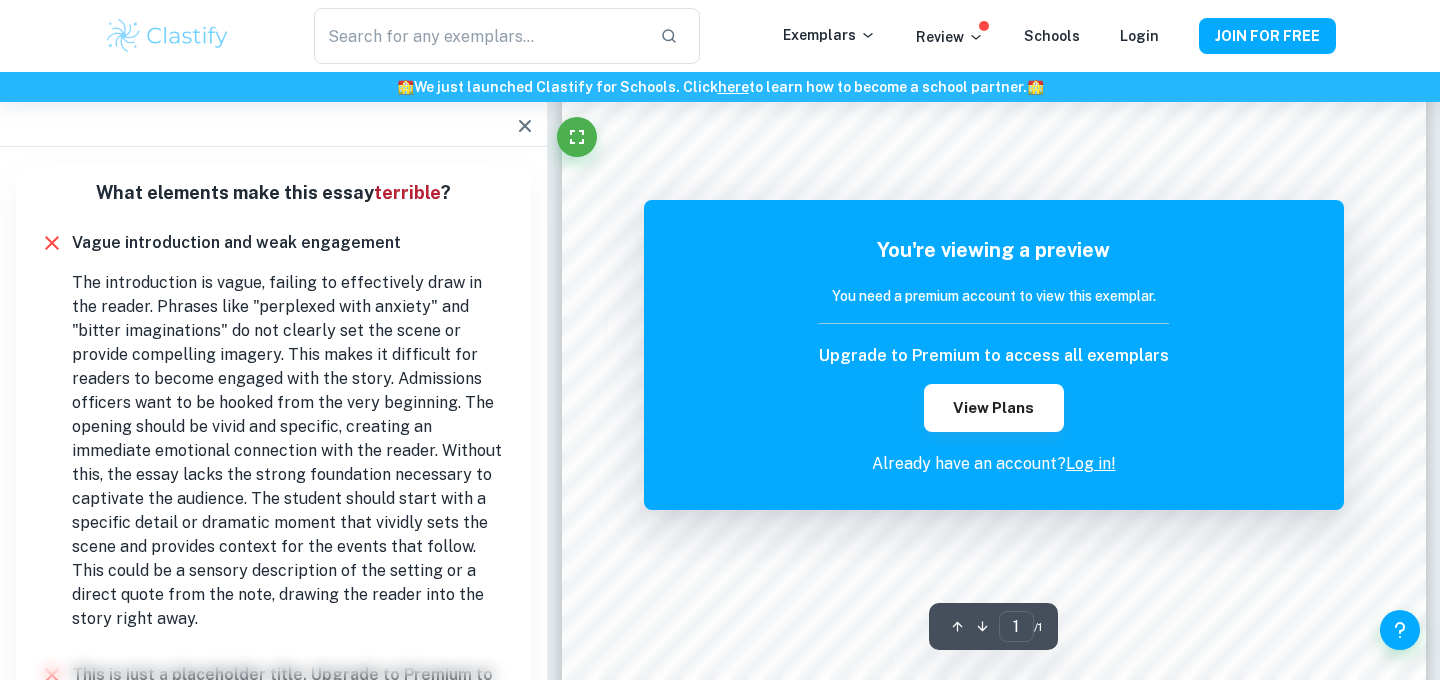 scroll, scrollTop: 215, scrollLeft: 0, axis: vertical 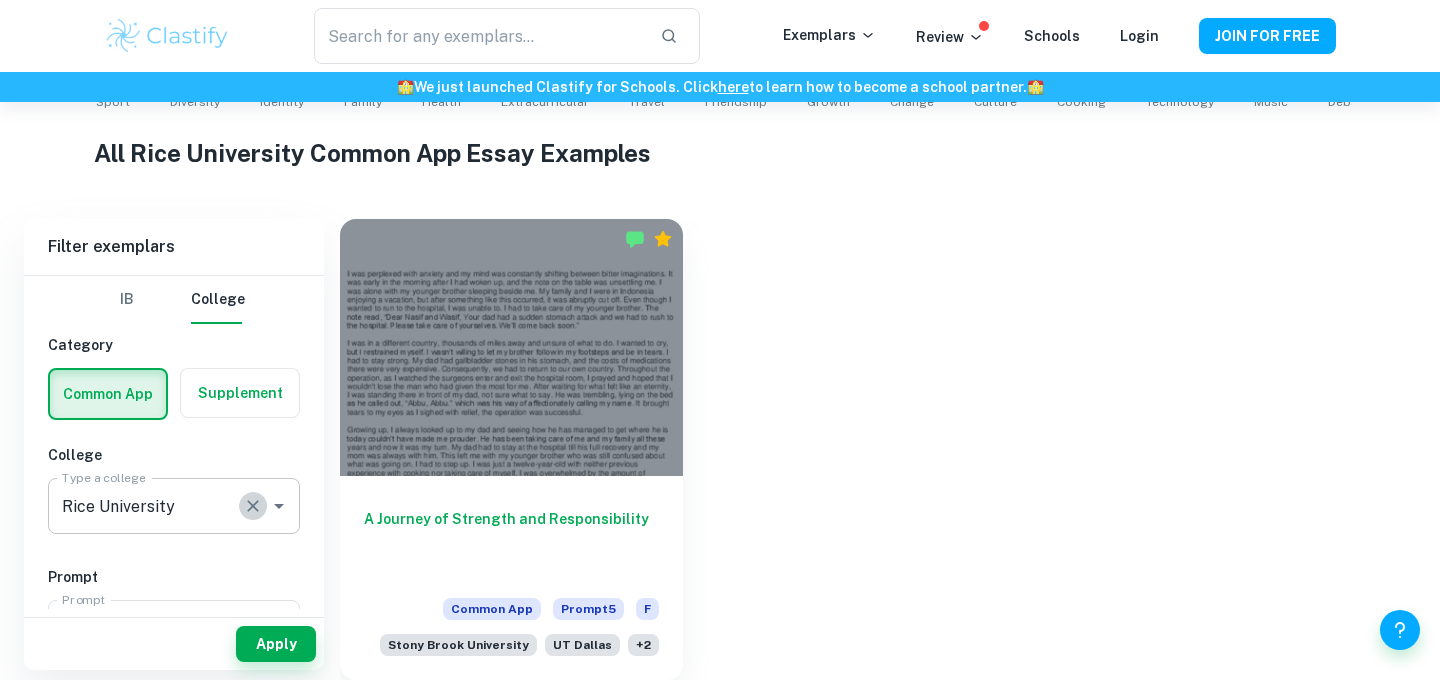 click 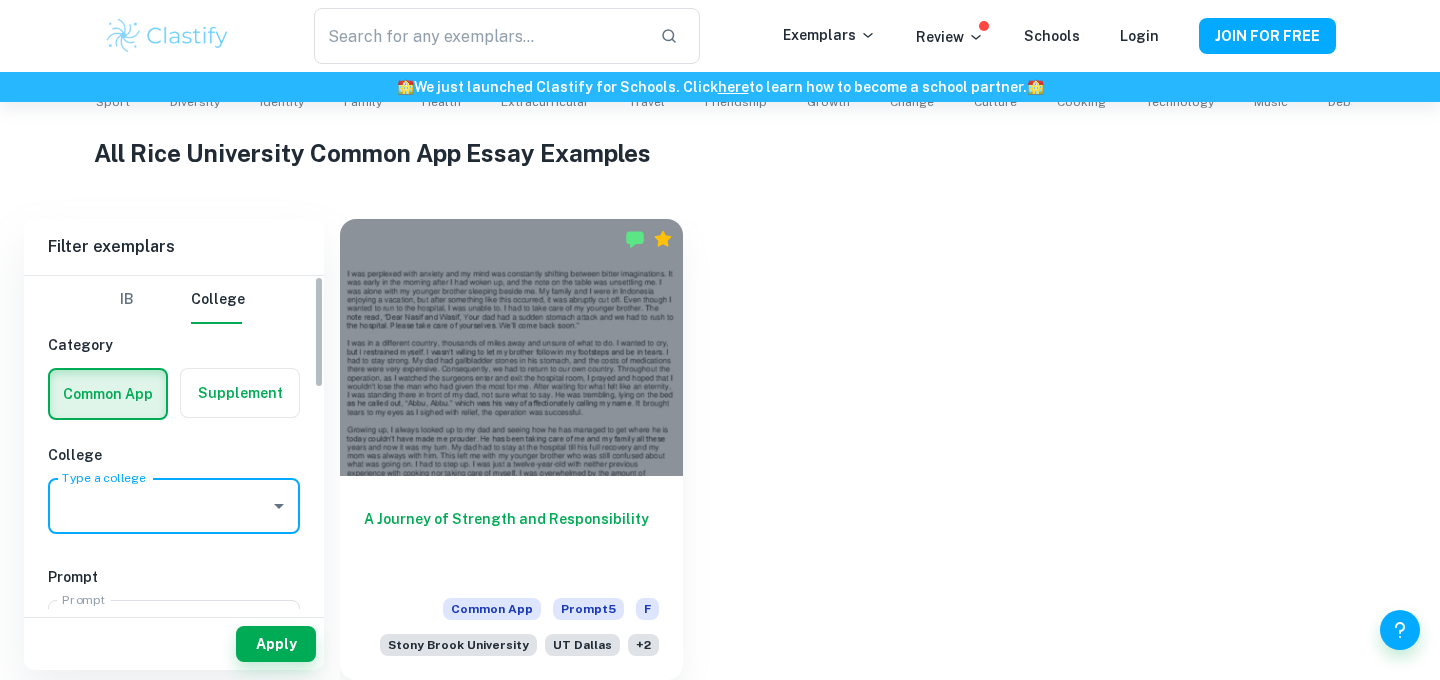 click on "College" at bounding box center (174, 455) 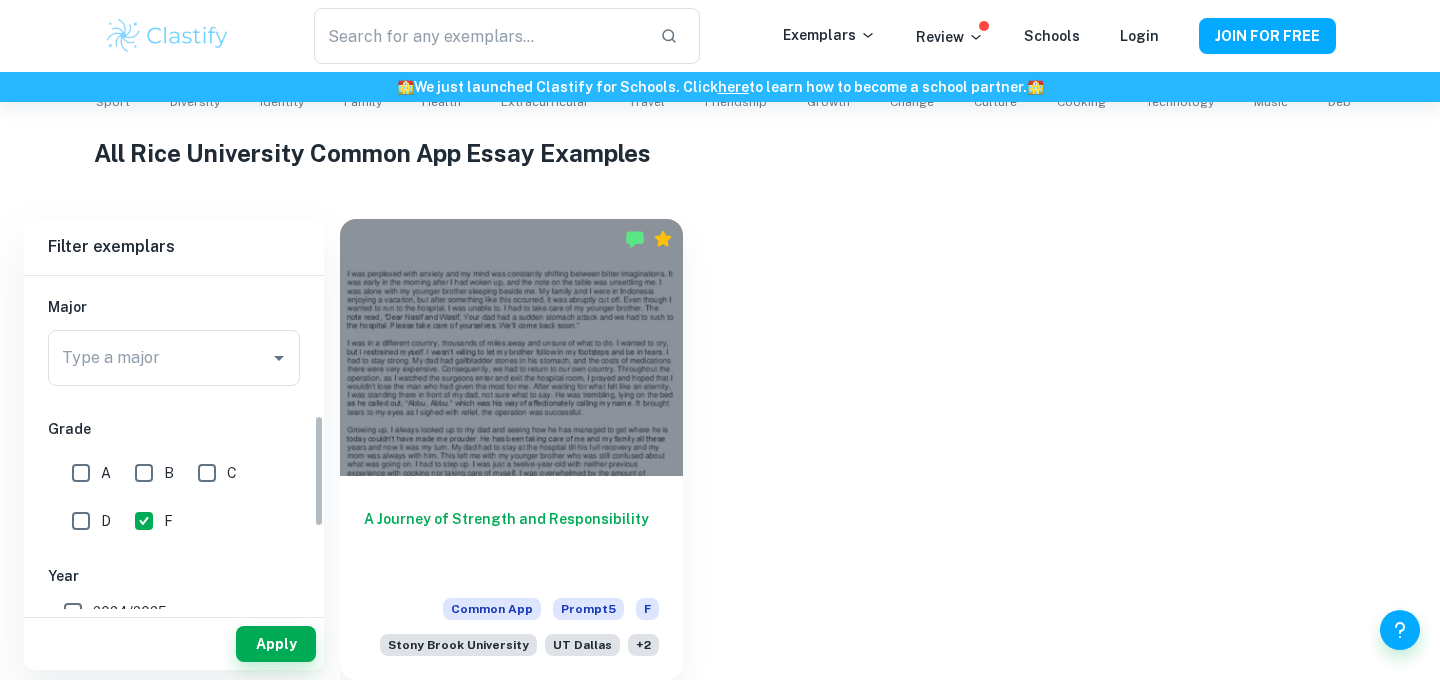 scroll, scrollTop: 435, scrollLeft: 0, axis: vertical 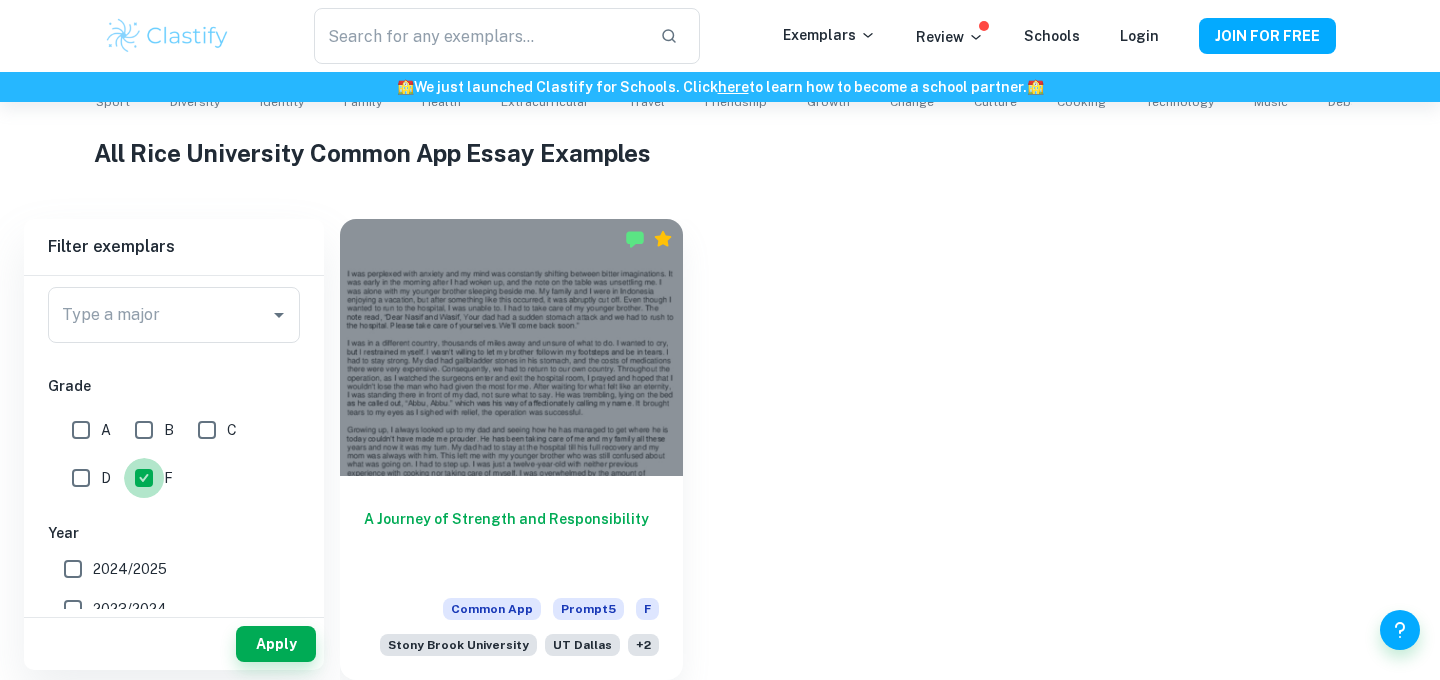 click on "F" at bounding box center [144, 478] 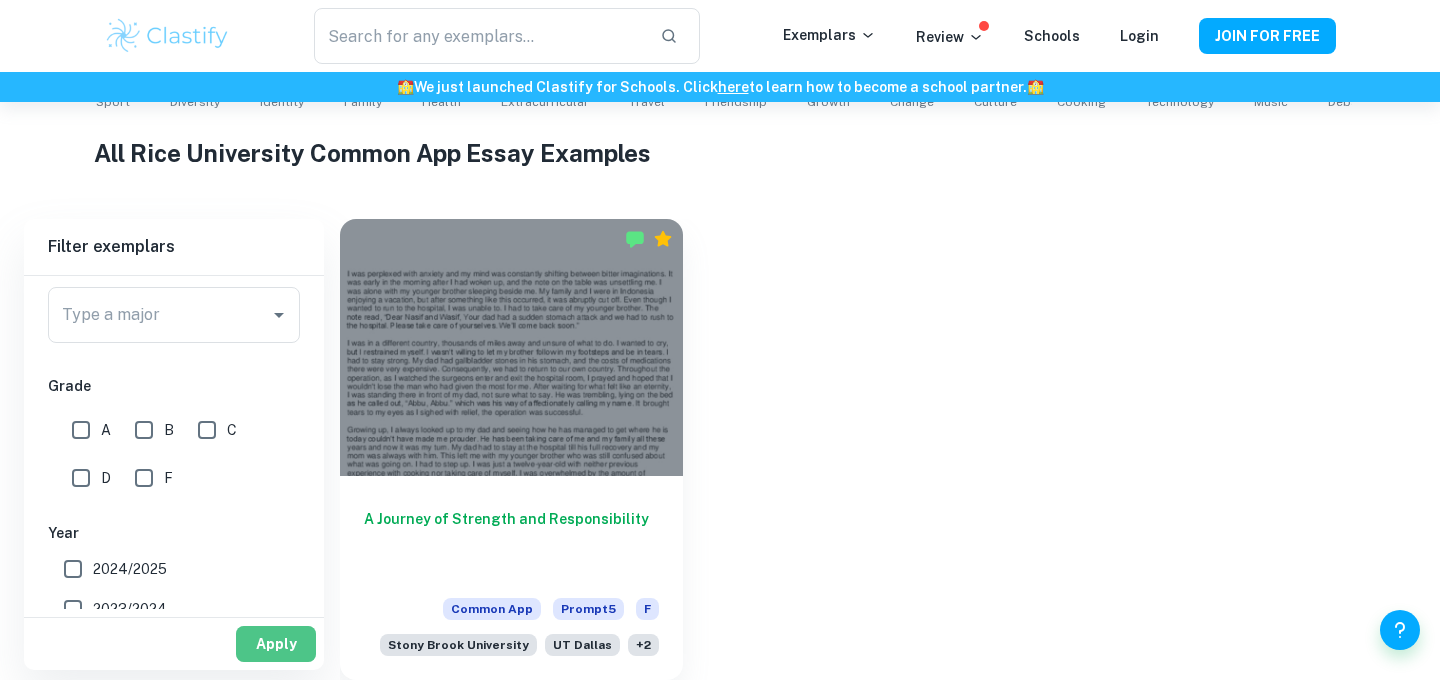 click on "Apply" at bounding box center (276, 644) 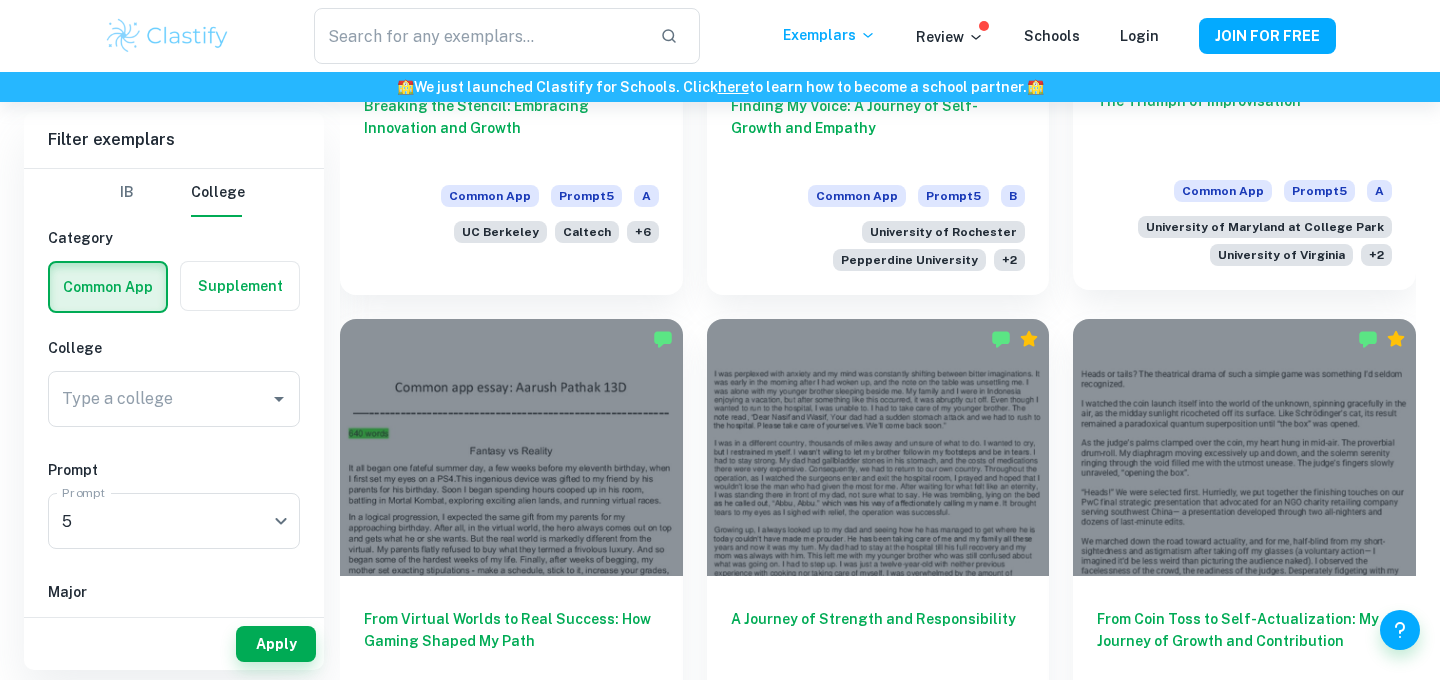 scroll, scrollTop: 2378, scrollLeft: 0, axis: vertical 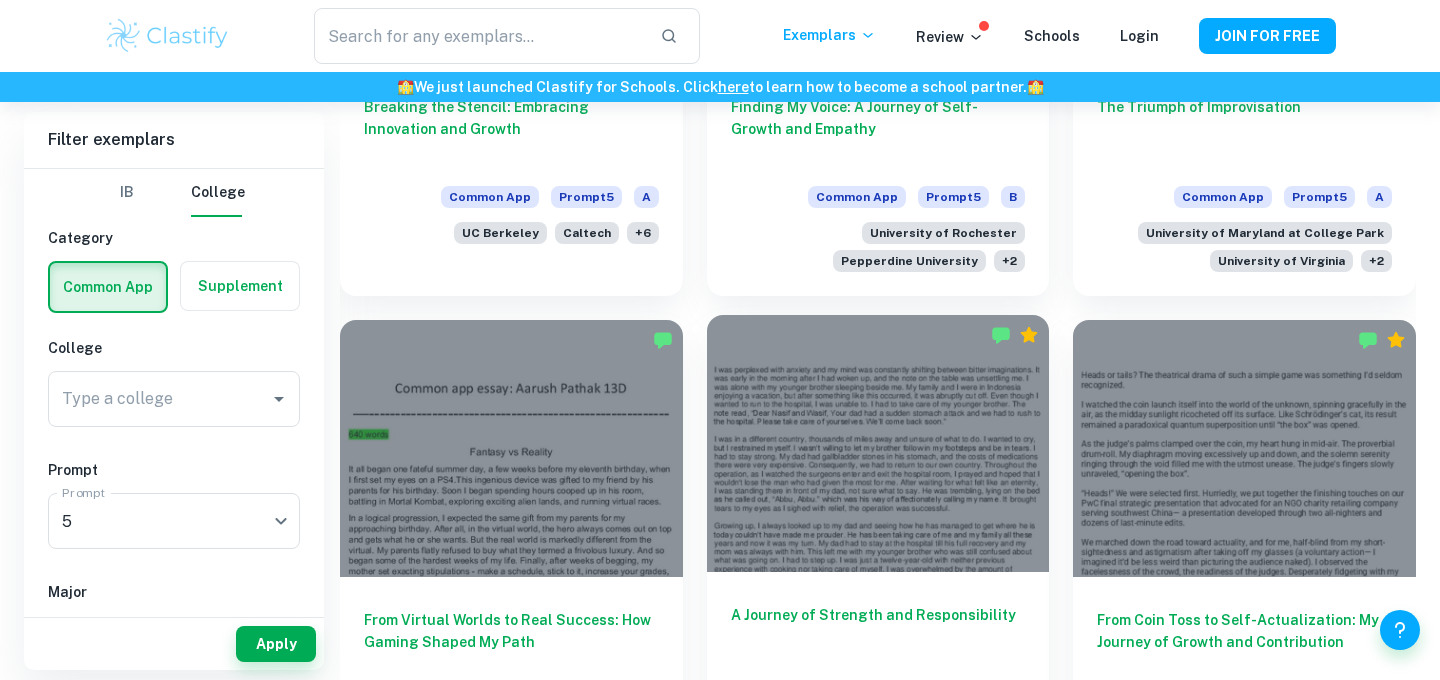 click at bounding box center [878, 443] 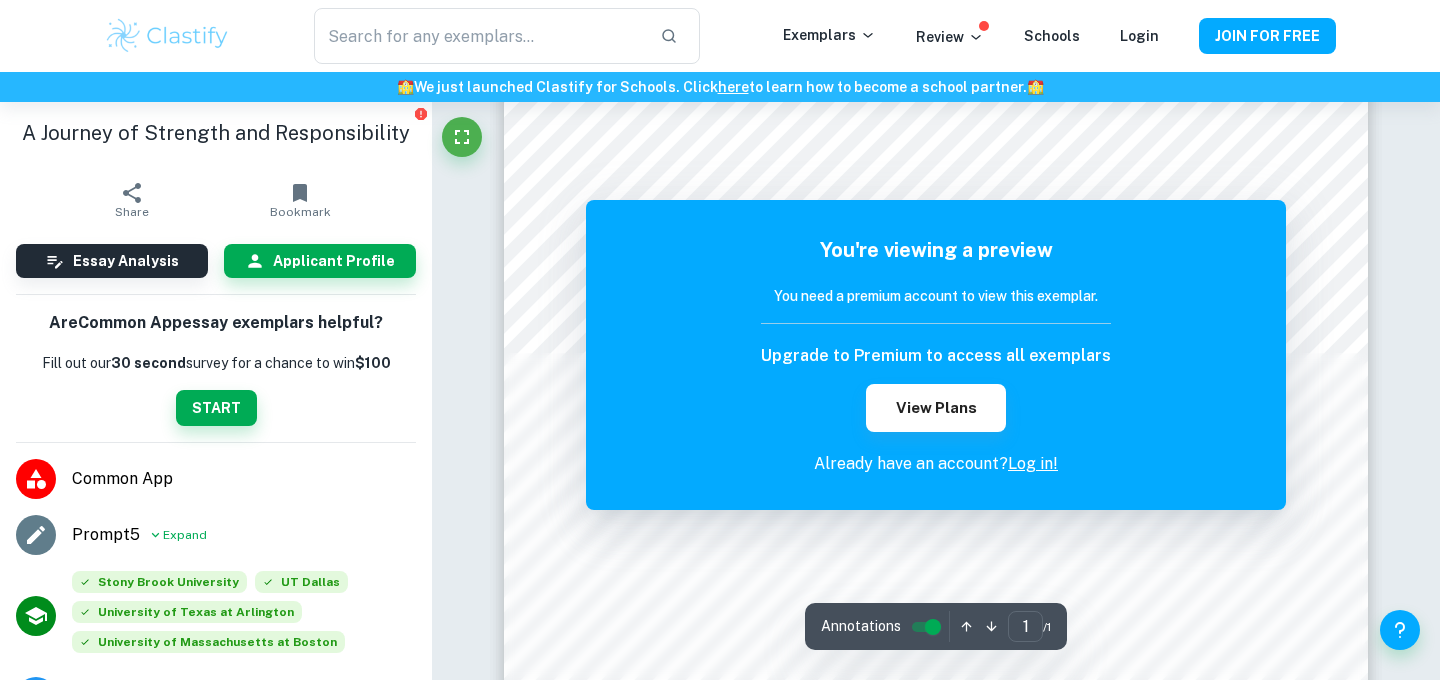 scroll, scrollTop: 98, scrollLeft: 0, axis: vertical 